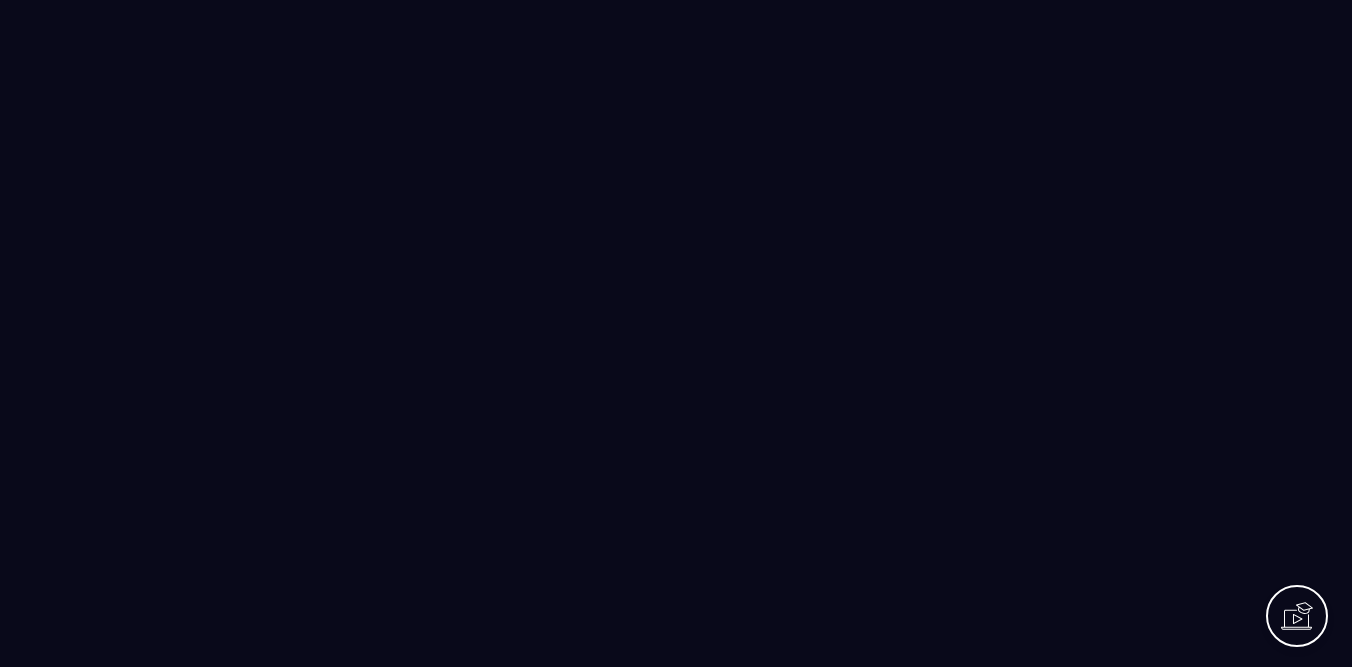 scroll, scrollTop: 0, scrollLeft: 0, axis: both 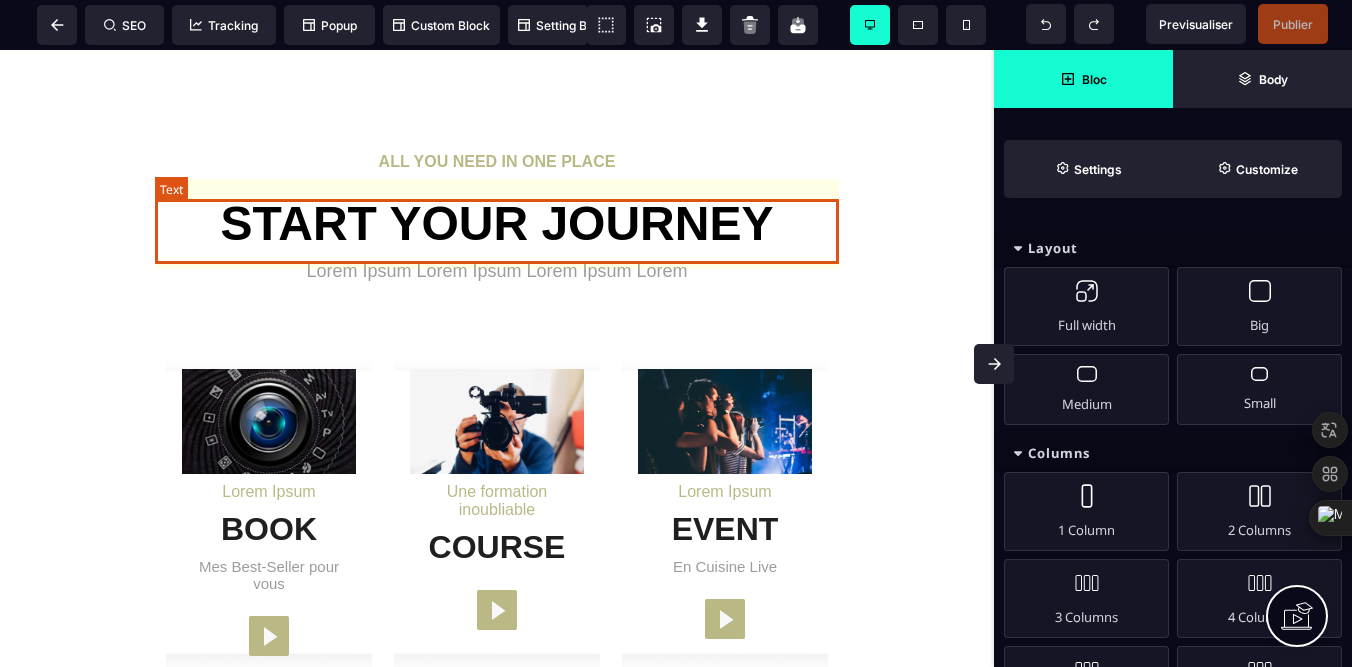 click on "START YOUR JOURNEY" at bounding box center (497, 223) 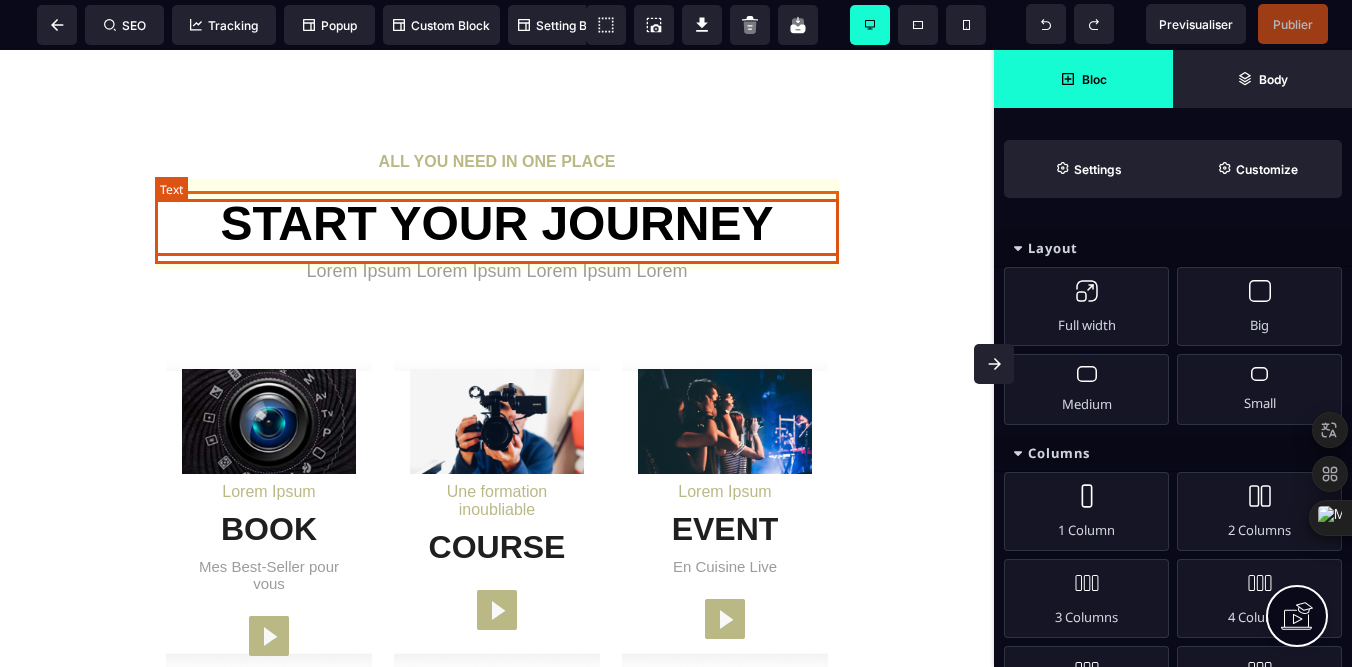 select on "***" 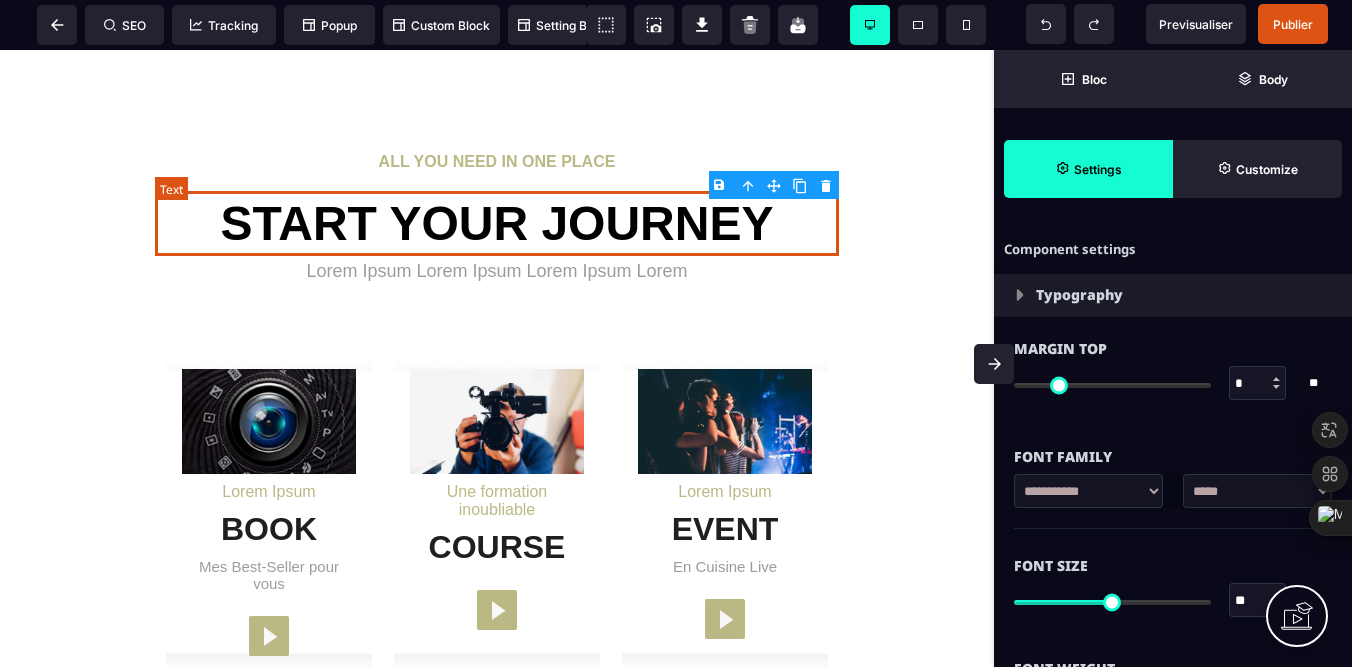 click on "START YOUR JOURNEY" at bounding box center [497, 223] 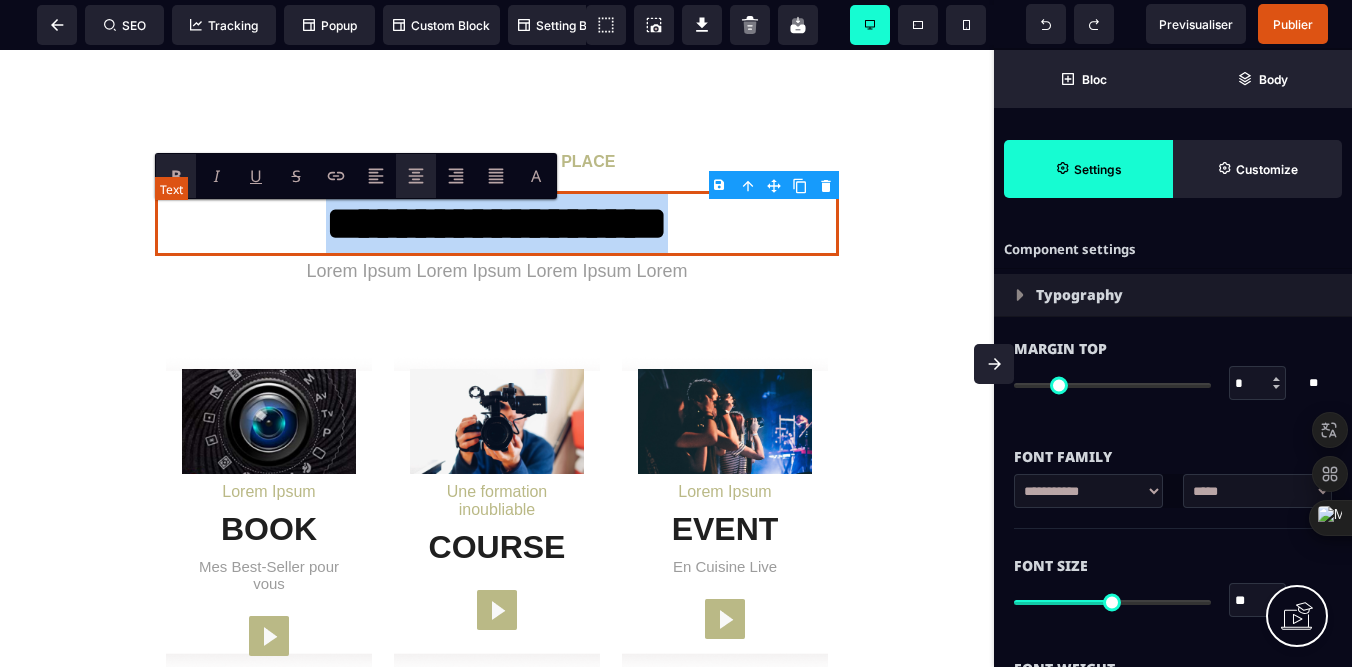 click on "**********" at bounding box center [497, 223] 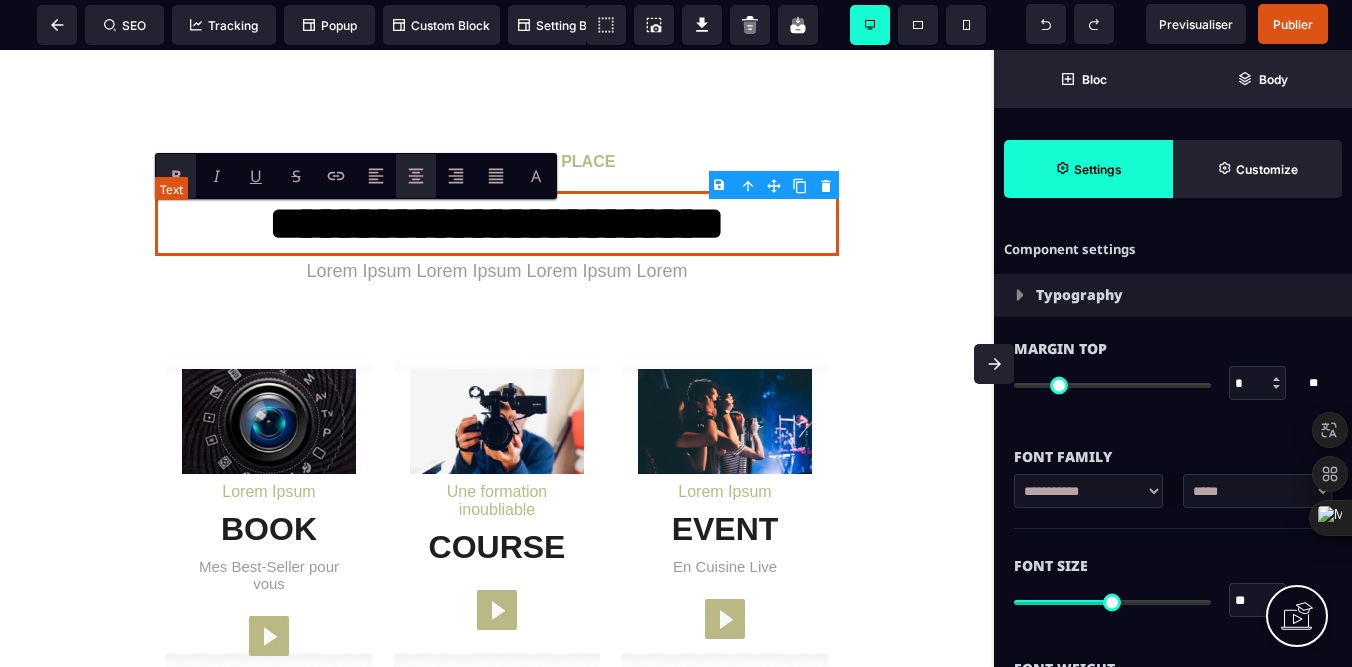 drag, startPoint x: 669, startPoint y: 246, endPoint x: 560, endPoint y: 229, distance: 110.317726 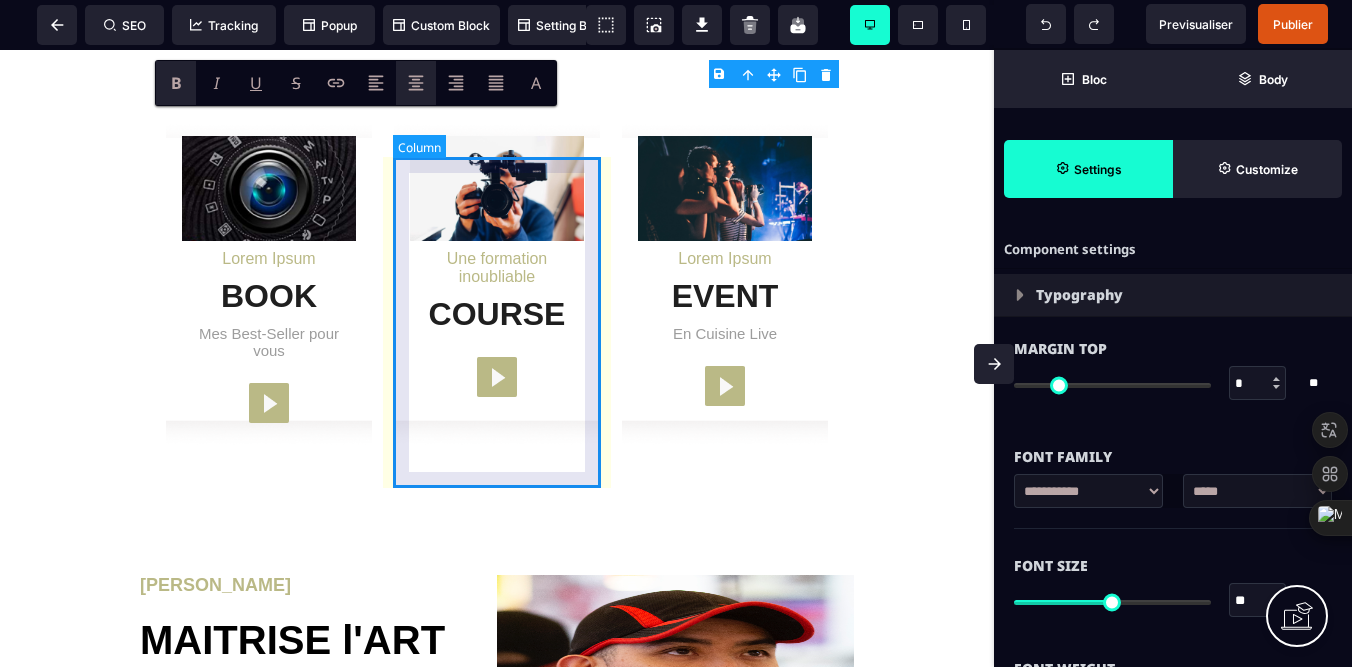 scroll, scrollTop: 2600, scrollLeft: 0, axis: vertical 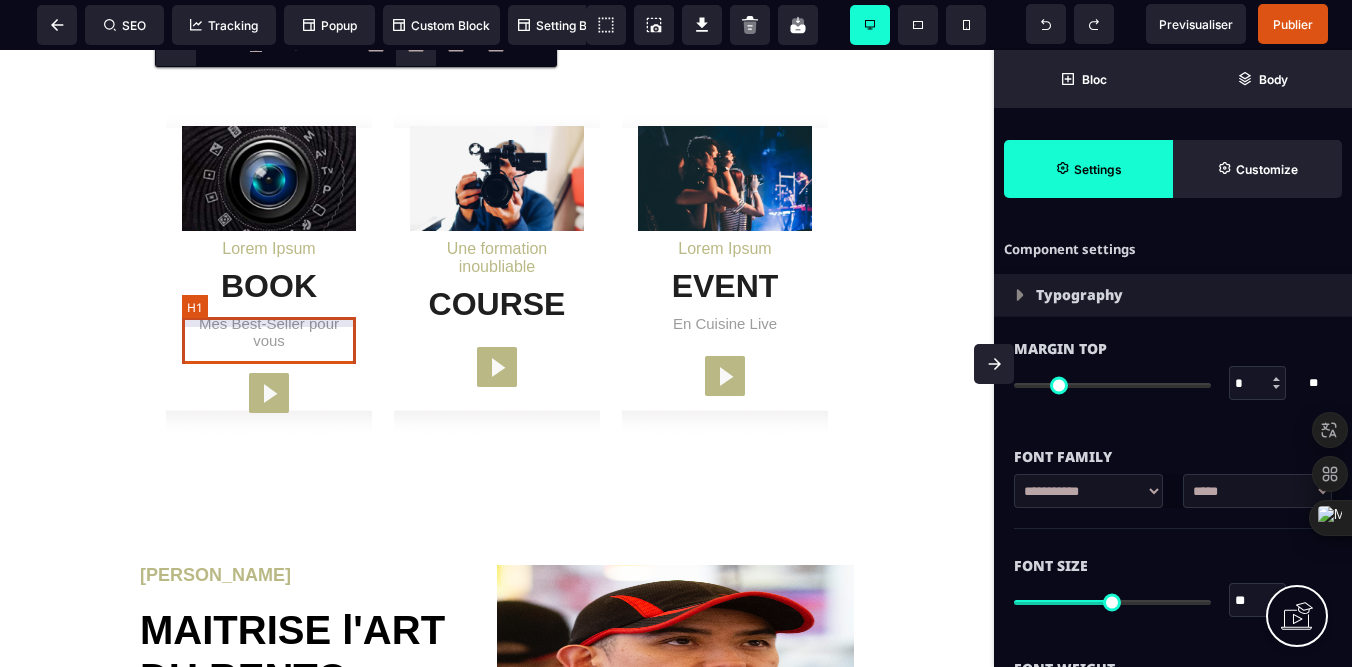 click on "Mes Best-Seller pour vous" at bounding box center (269, 327) 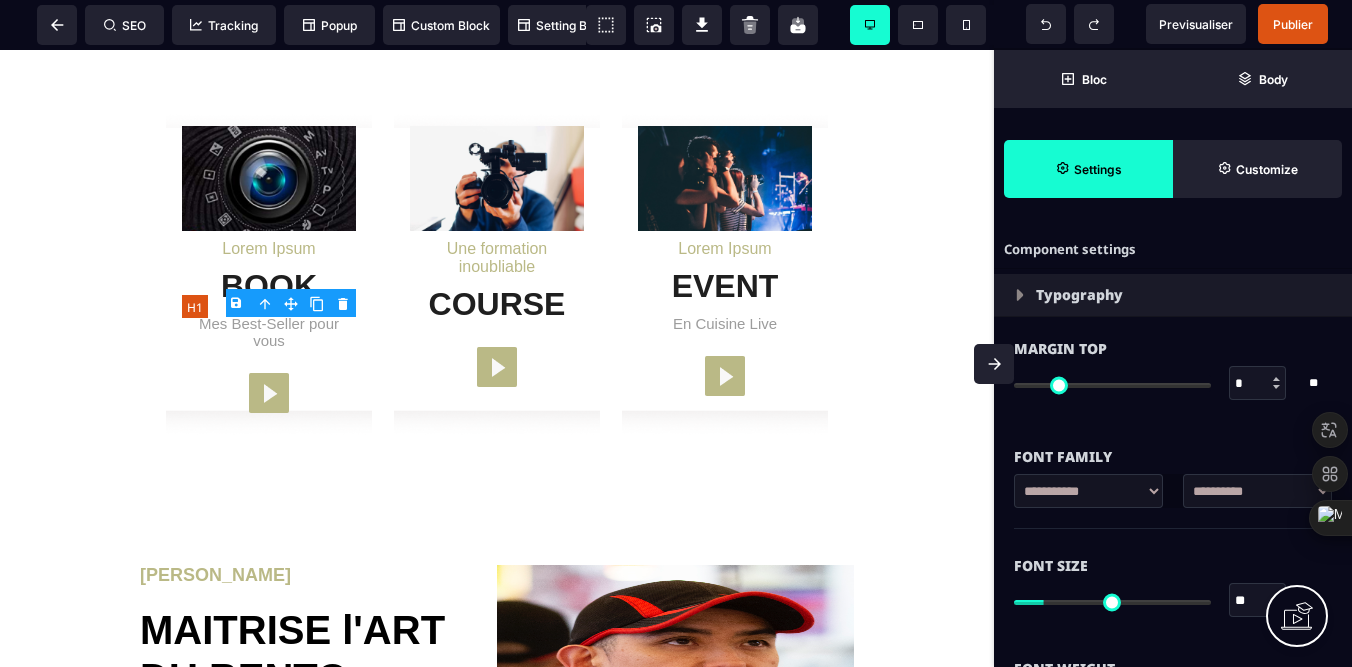 type on "*" 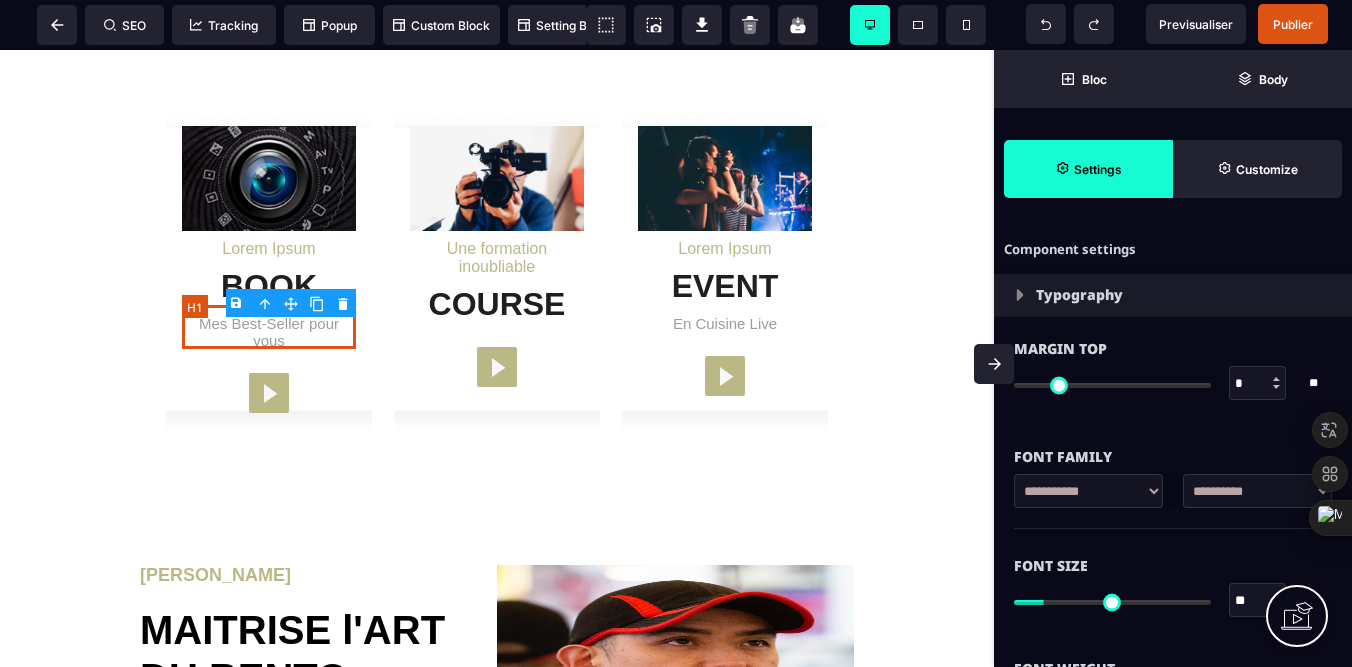 click on "Mes Best-Seller pour vous" at bounding box center [269, 327] 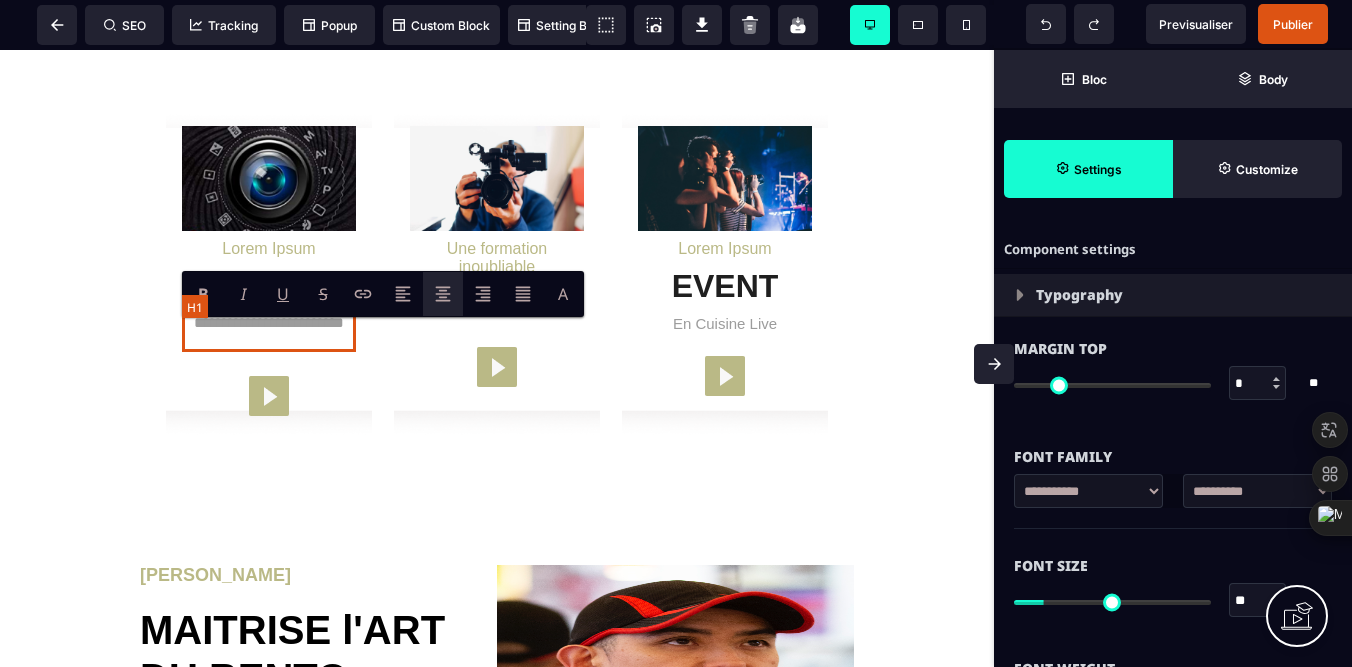 click on "**********" at bounding box center [269, 328] 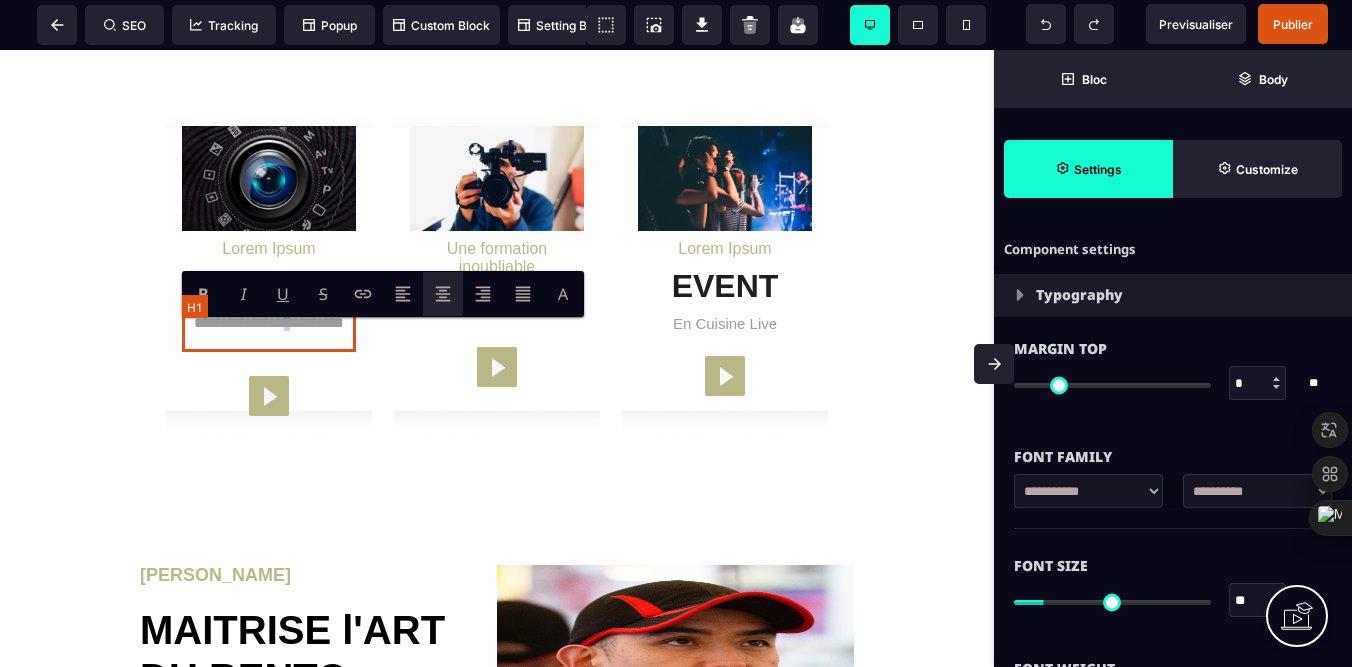 click on "**********" at bounding box center (269, 328) 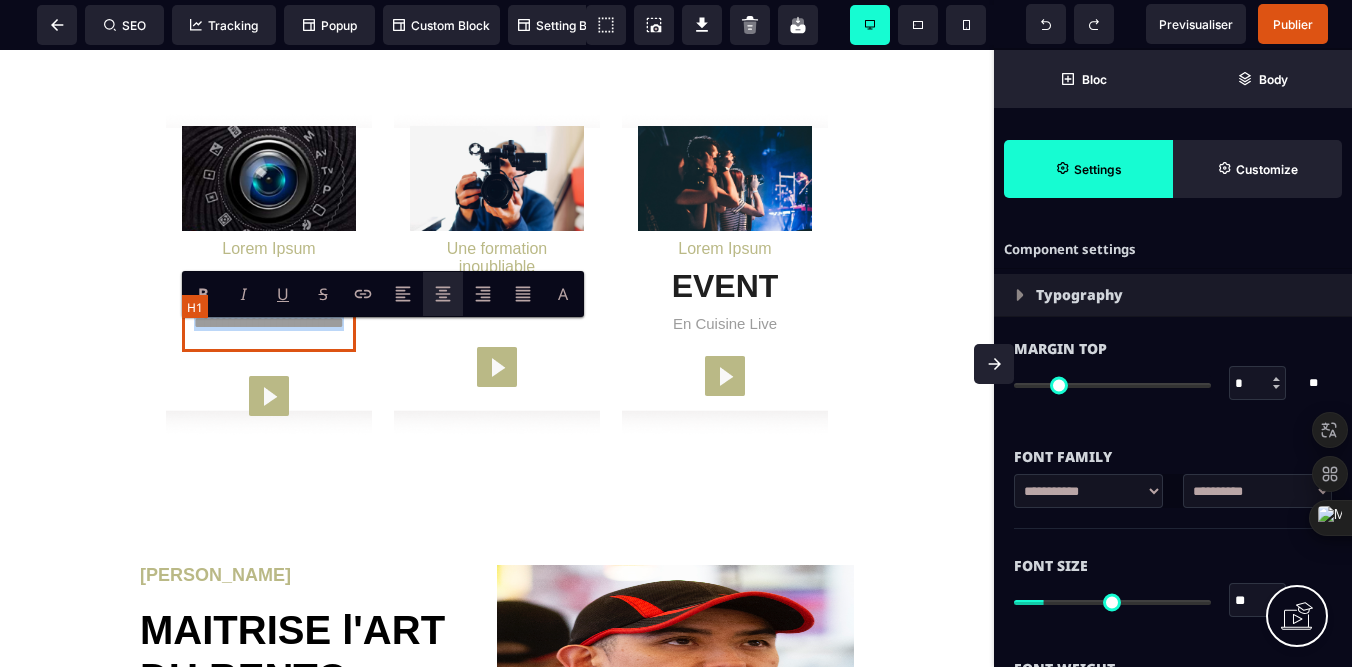 click on "**********" at bounding box center (269, 328) 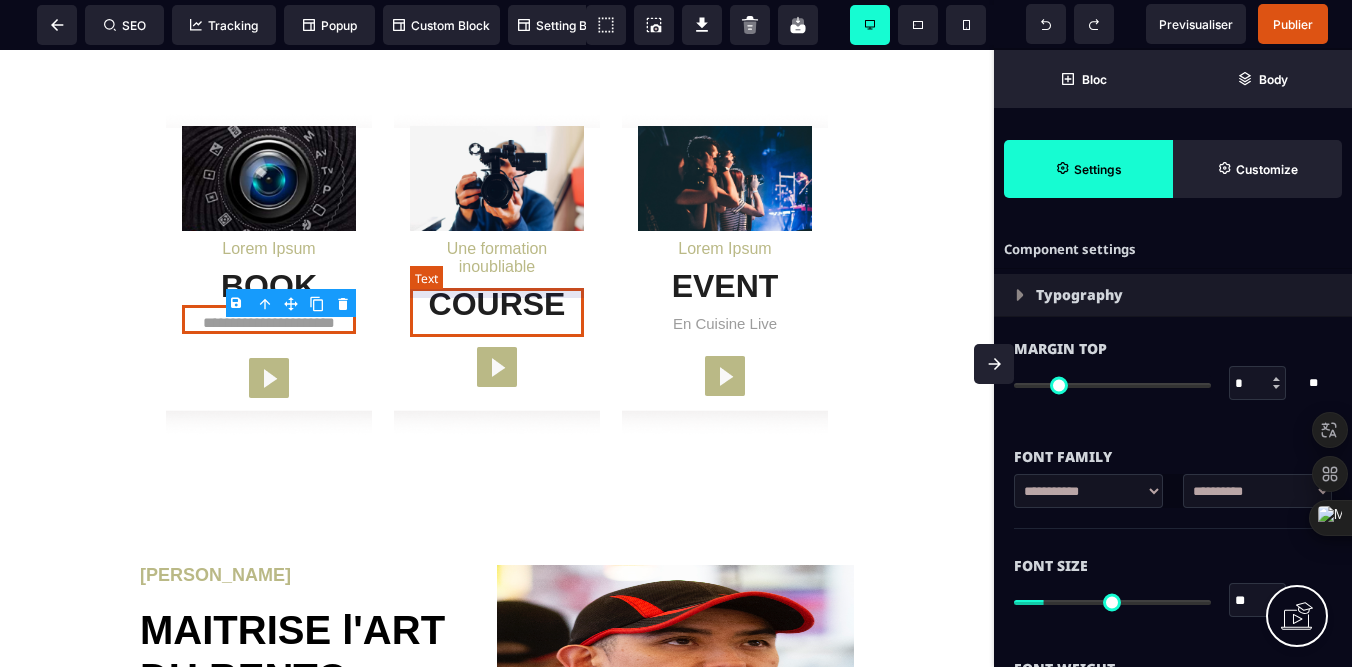 click on "COURSE" at bounding box center (497, 299) 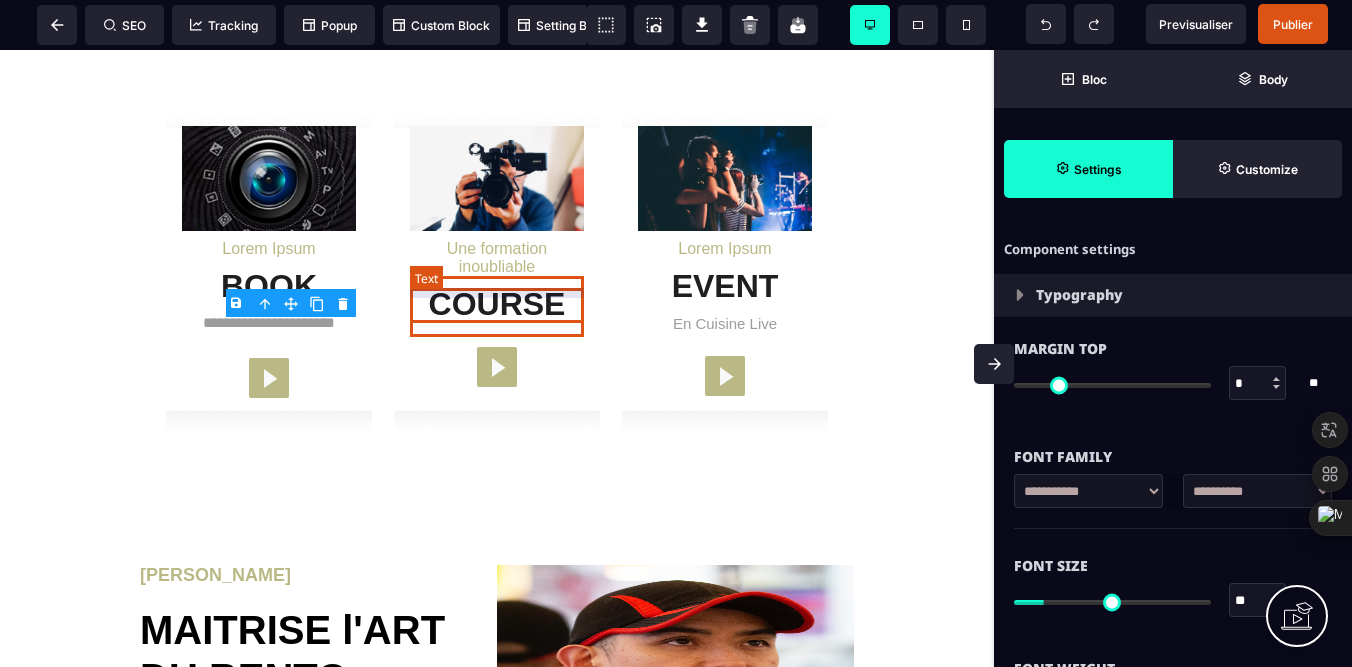 select on "***" 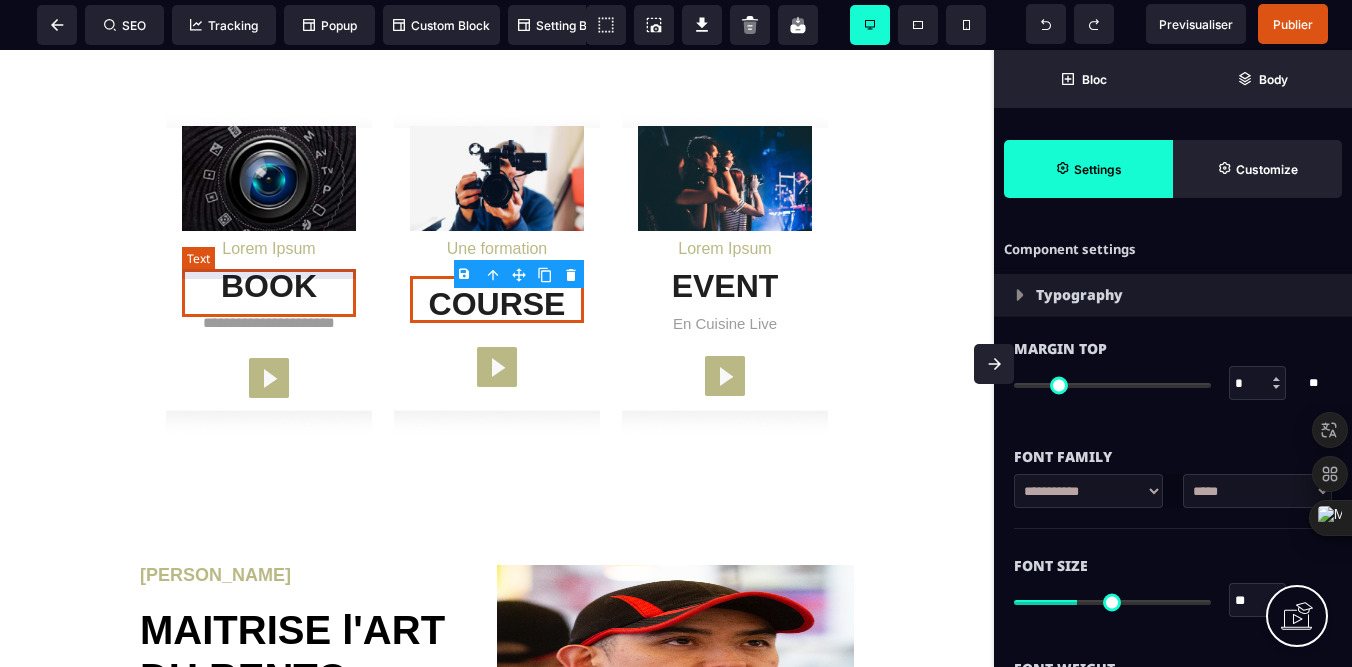 click on "BOOK" at bounding box center (269, 281) 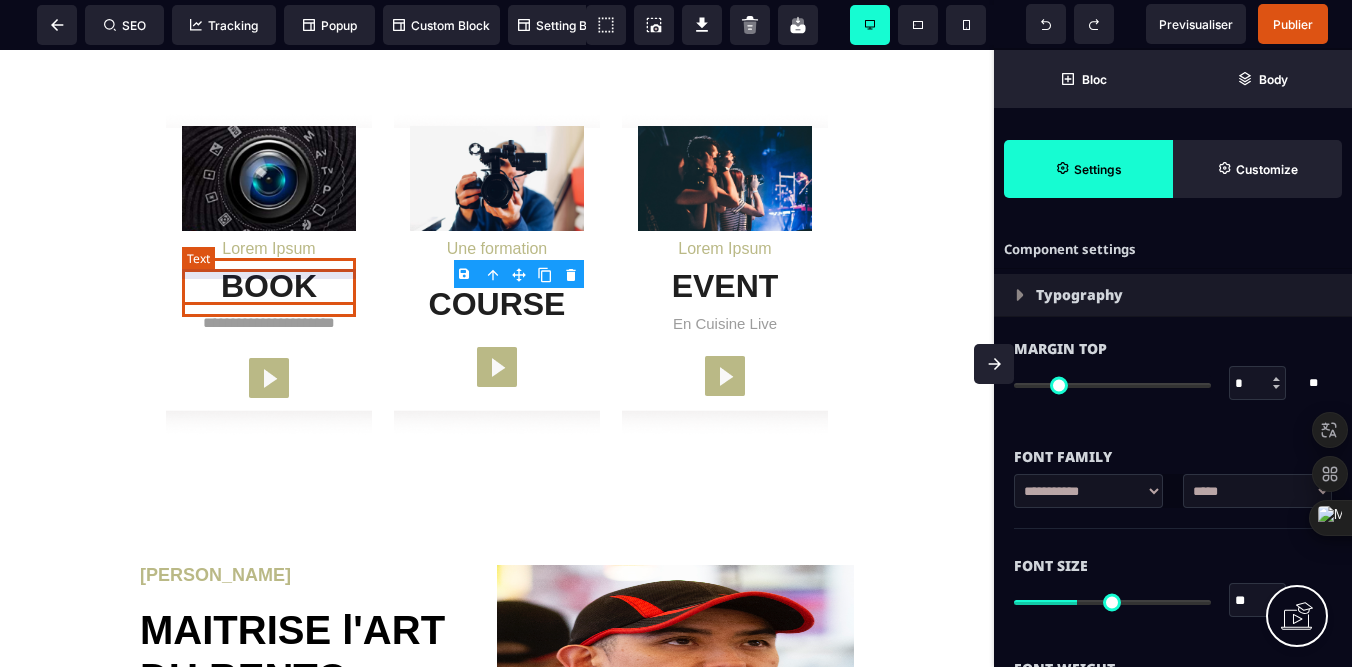 select on "***" 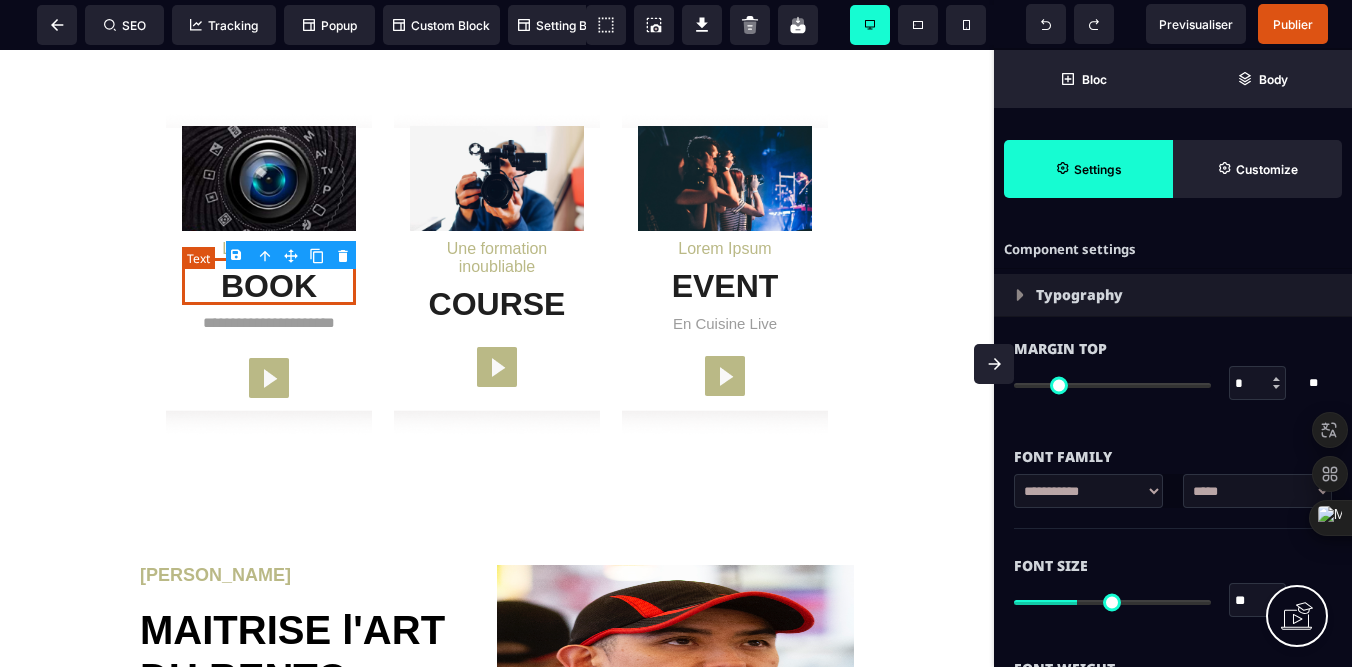 click on "BOOK" at bounding box center (269, 281) 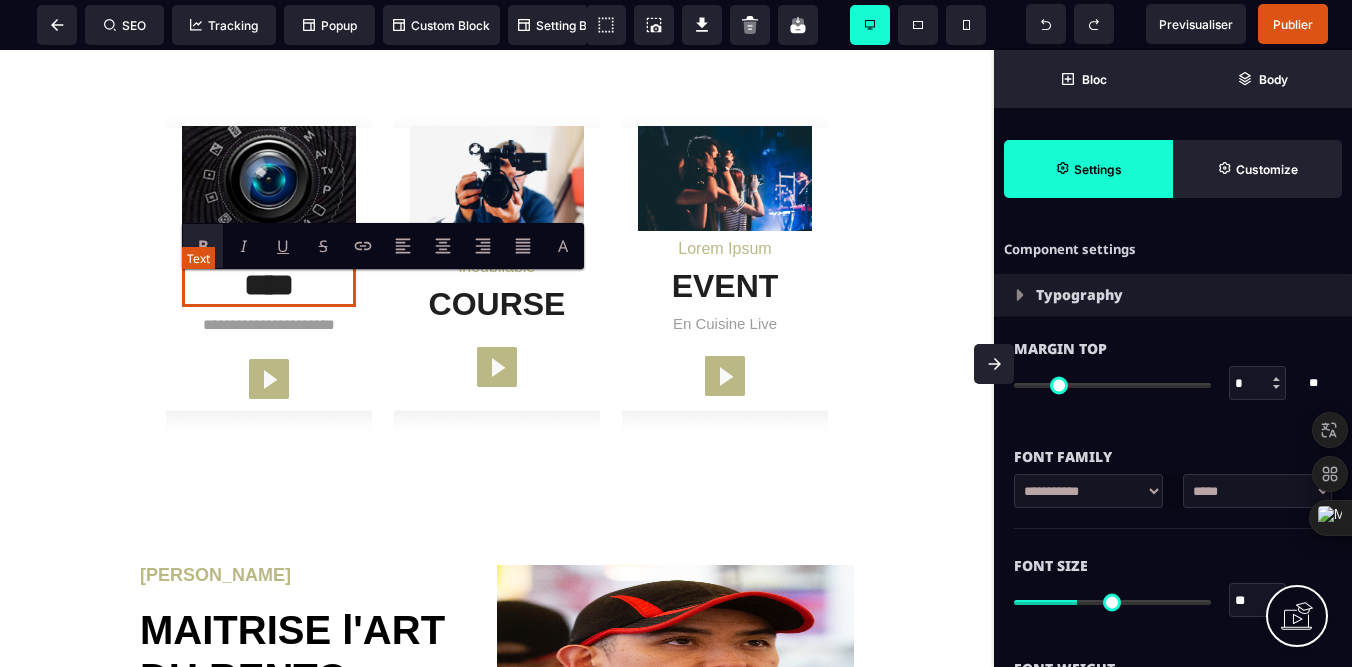 click on "****" at bounding box center (269, 282) 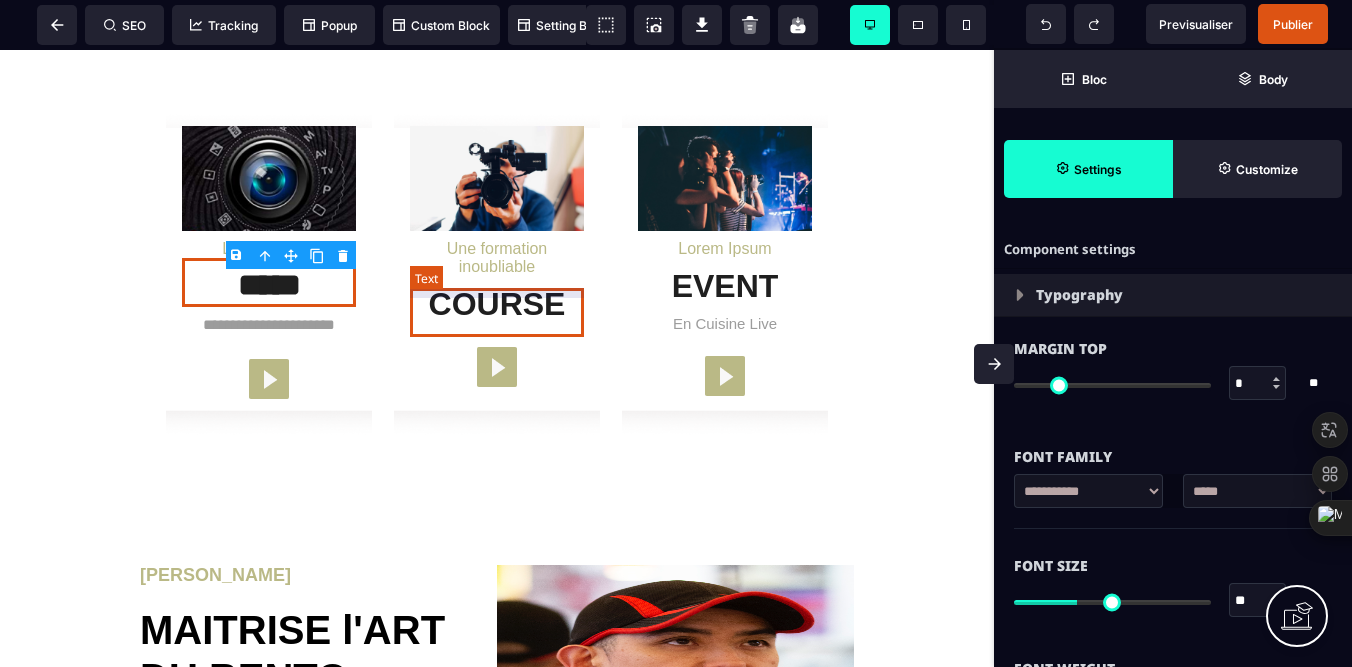 click on "COURSE" at bounding box center (497, 299) 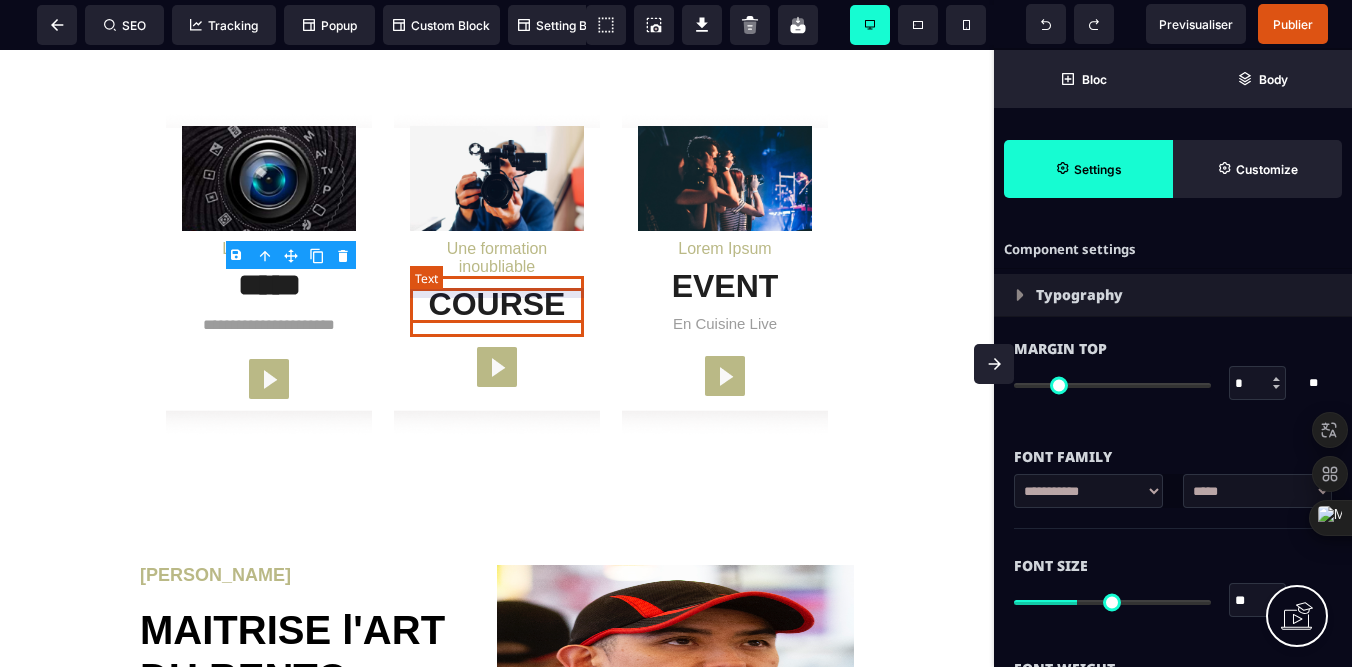 select on "***" 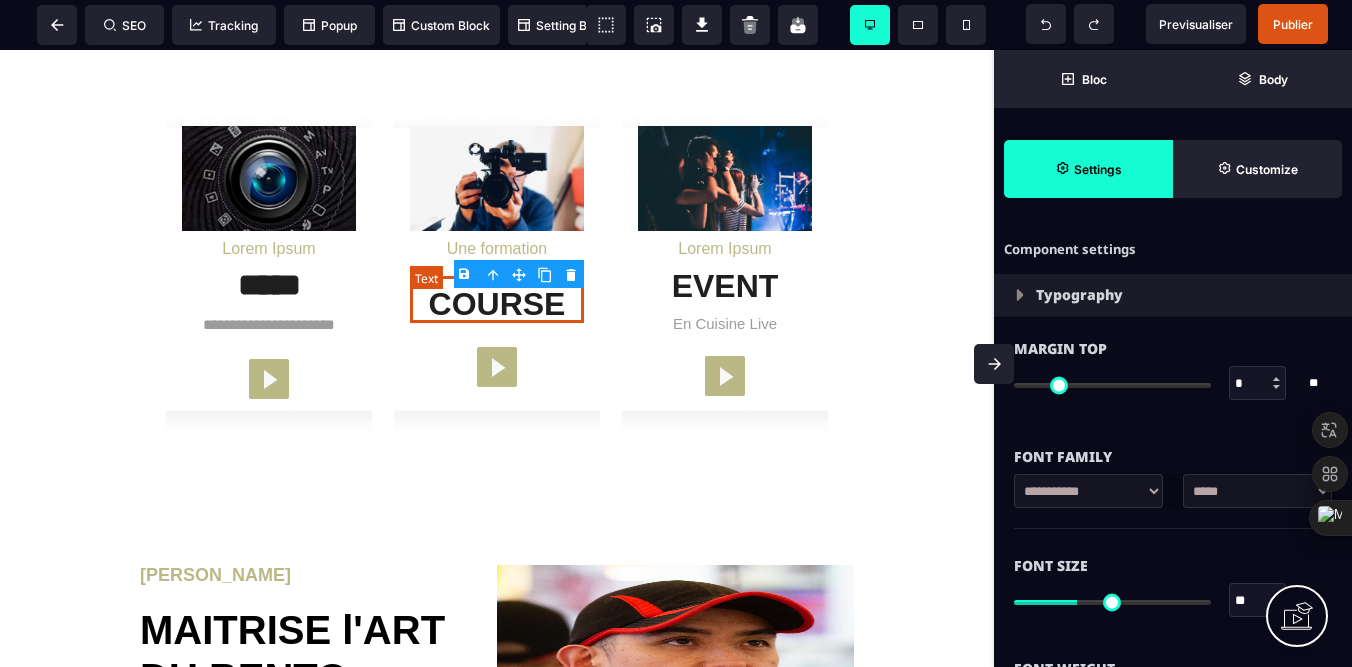 click on "COURSE" at bounding box center (497, 299) 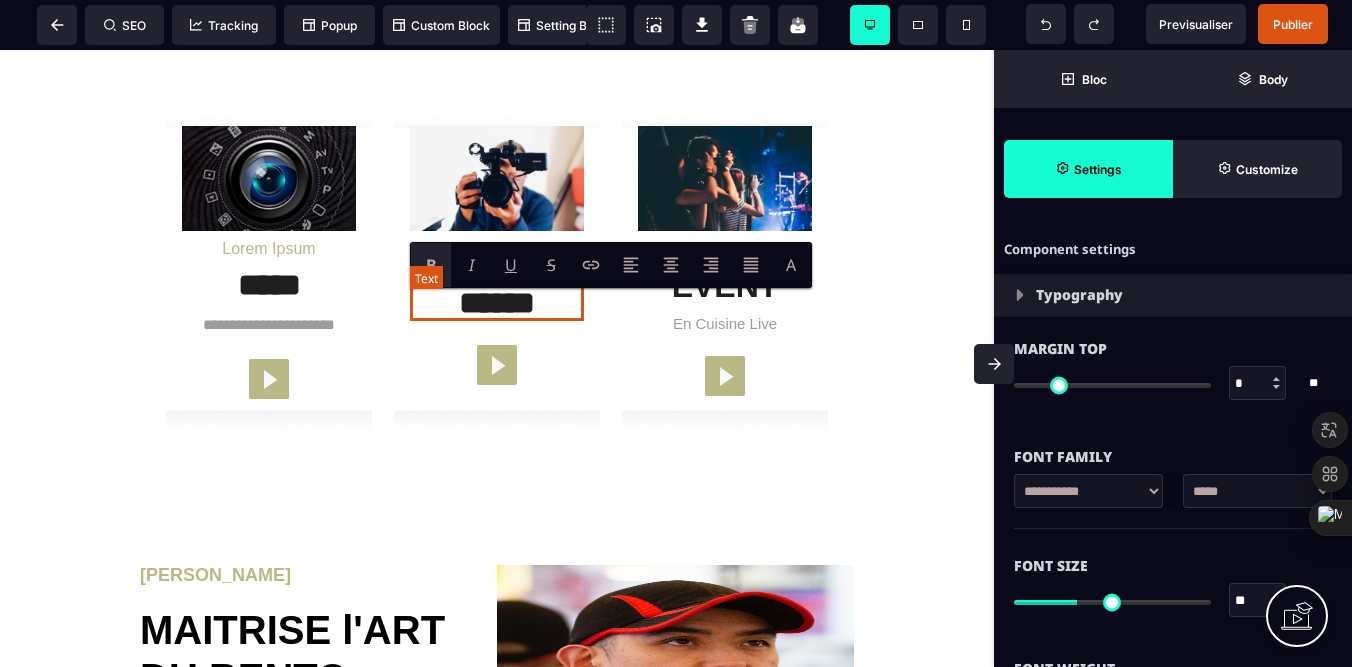 click on "******" at bounding box center [497, 298] 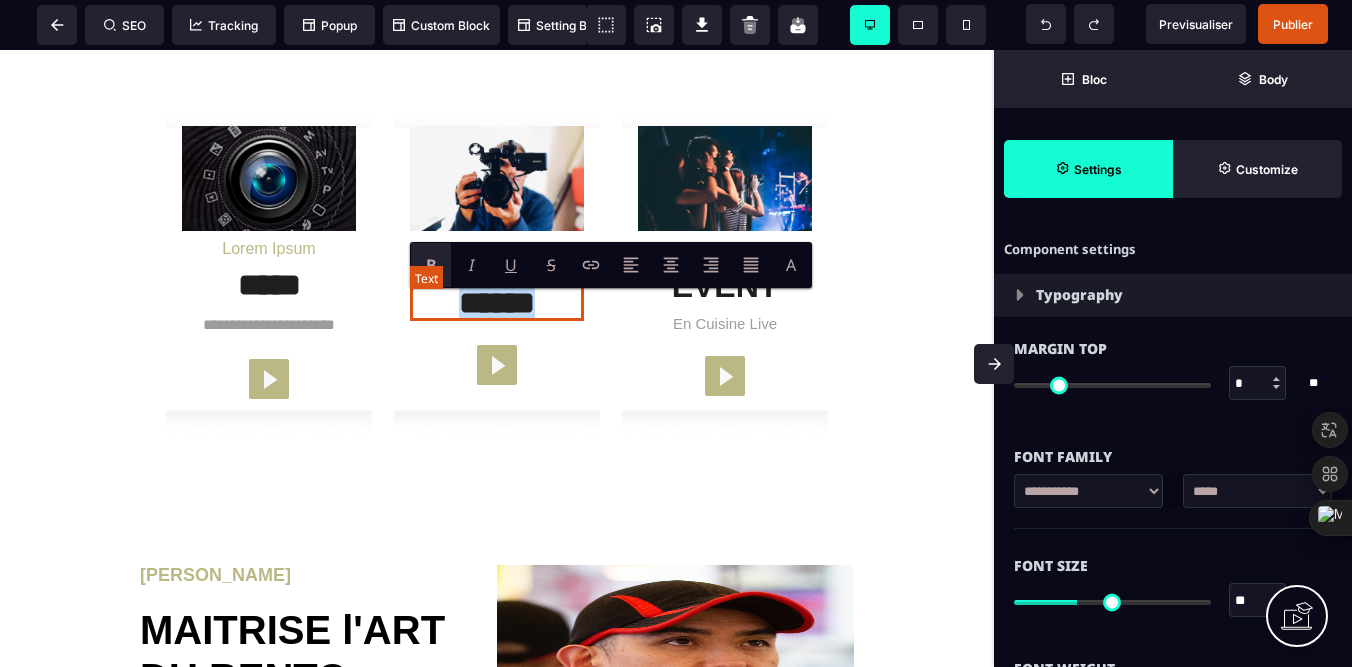 click on "******" at bounding box center [497, 298] 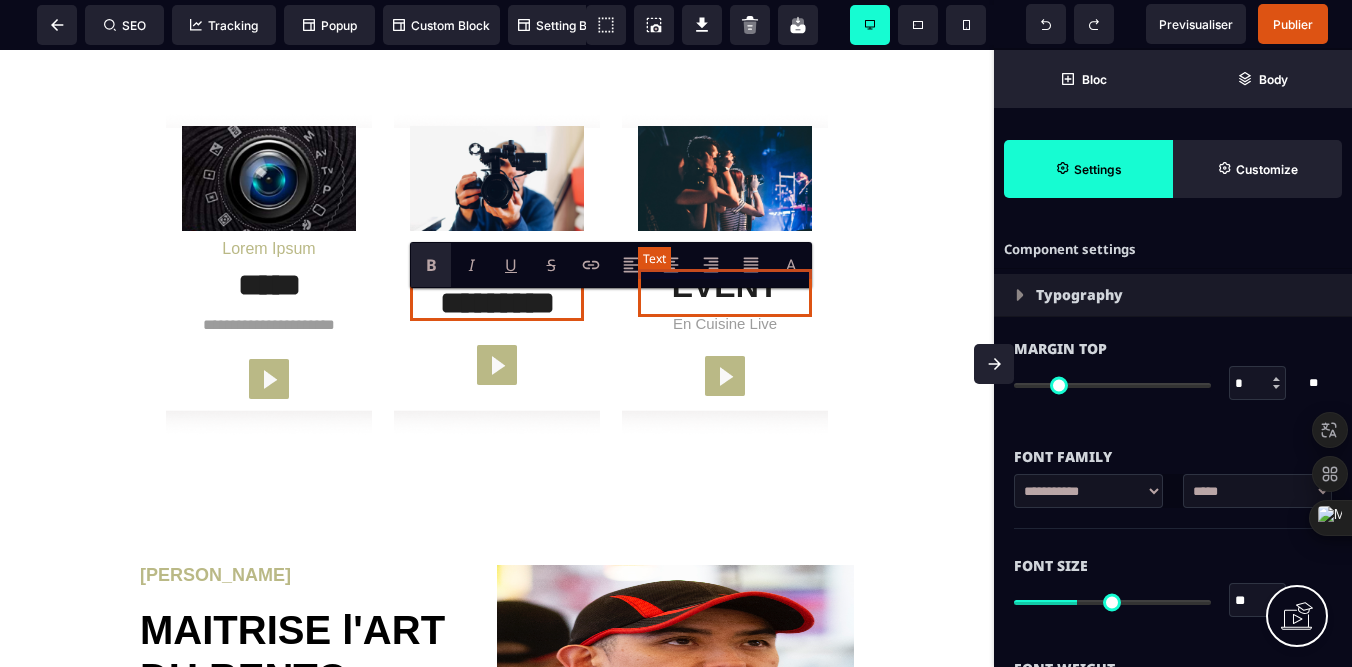 click on "EVENT" at bounding box center (725, 281) 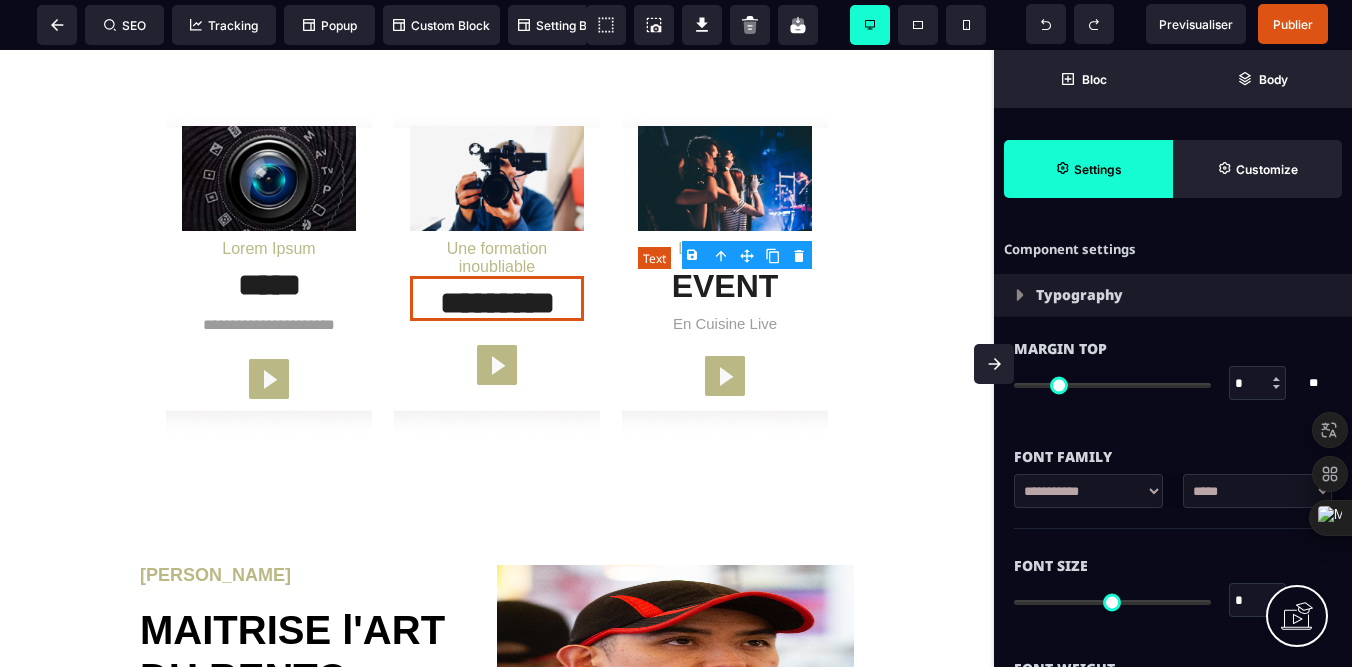 type on "*" 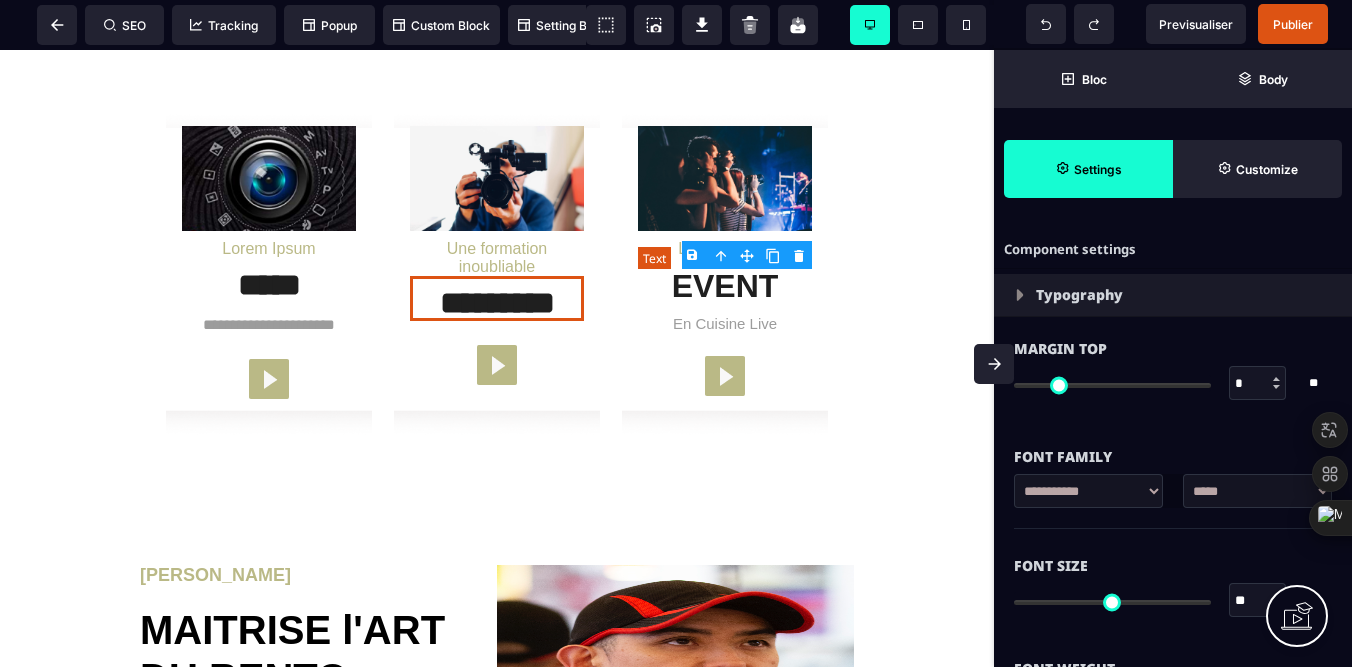 type on "*" 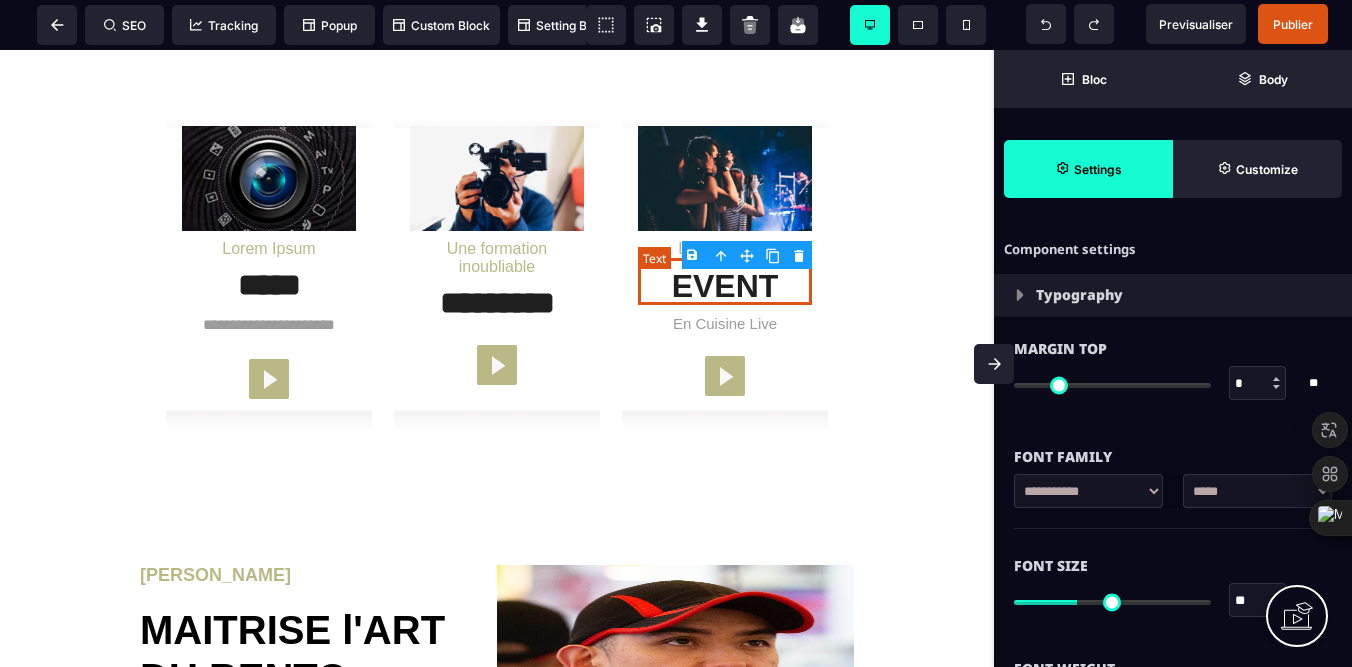 click on "EVENT" at bounding box center (725, 281) 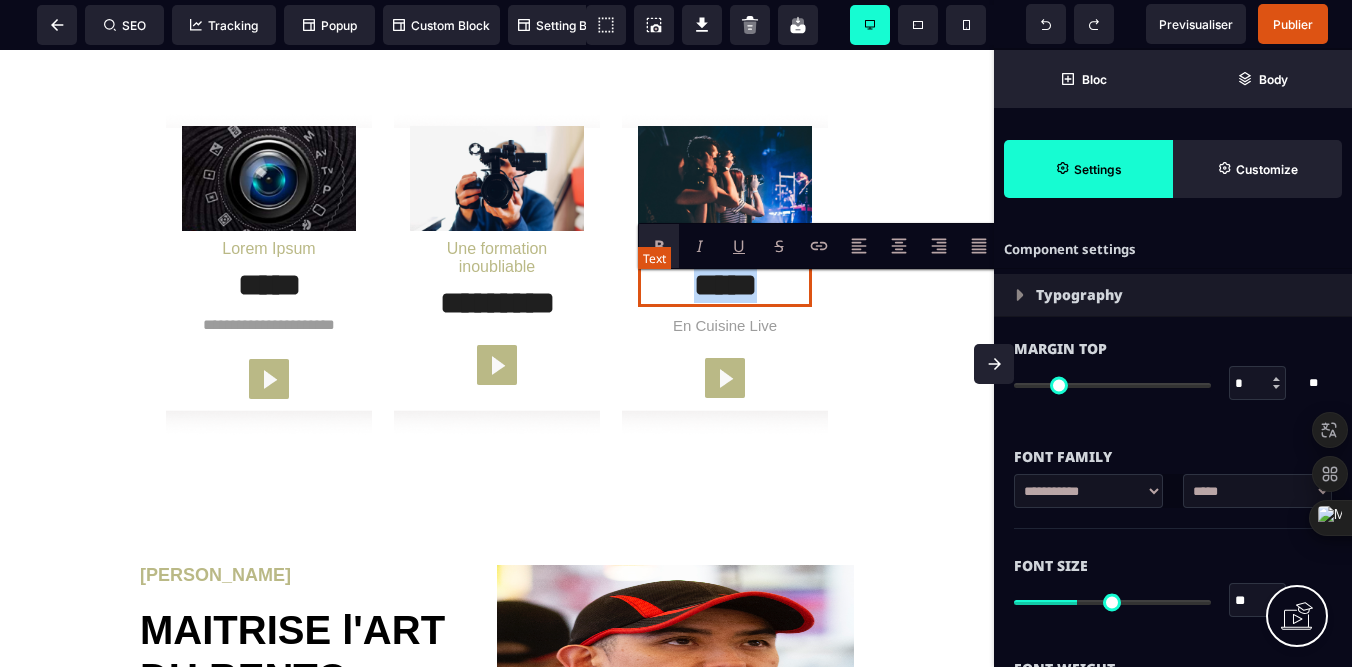 click on "*****" at bounding box center (725, 282) 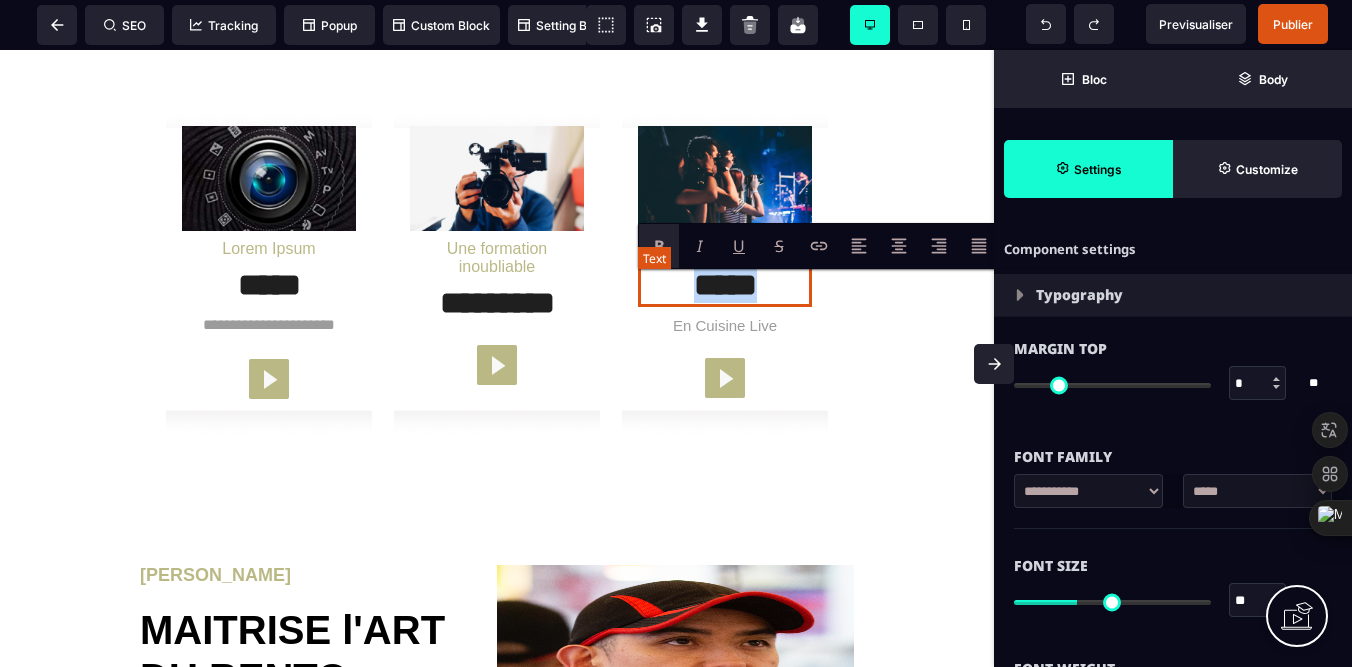 type 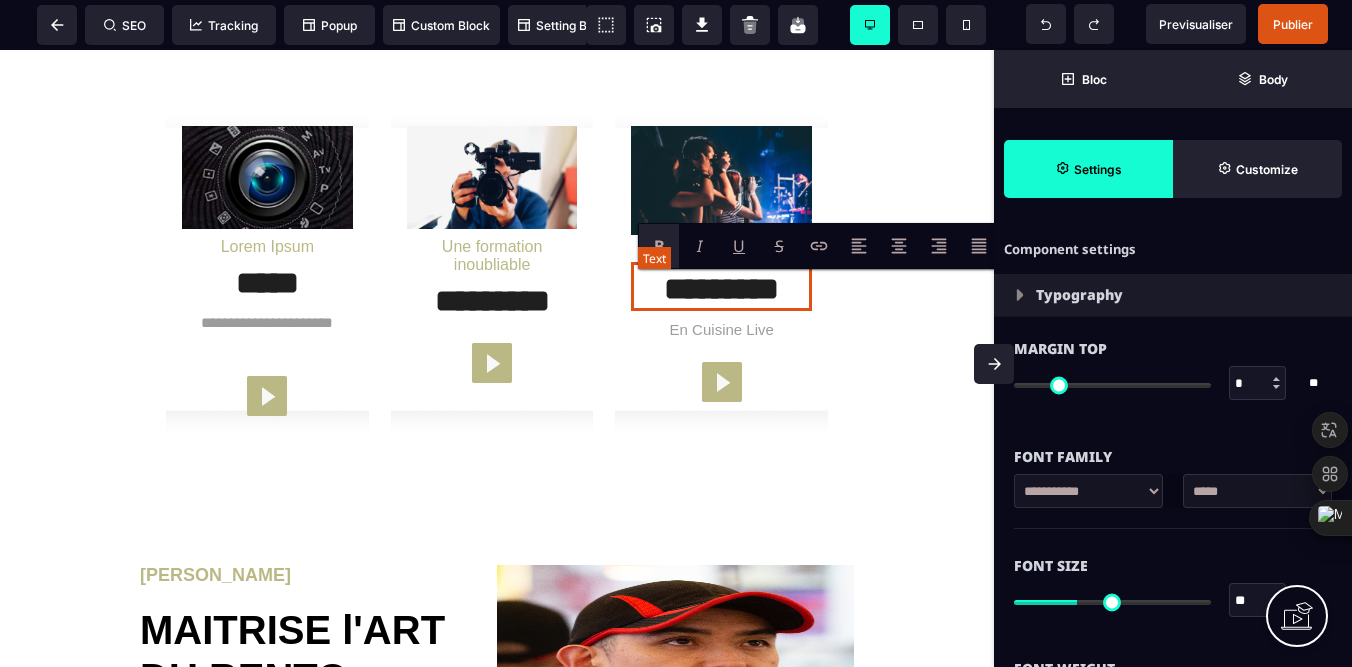 scroll, scrollTop: 2604, scrollLeft: 0, axis: vertical 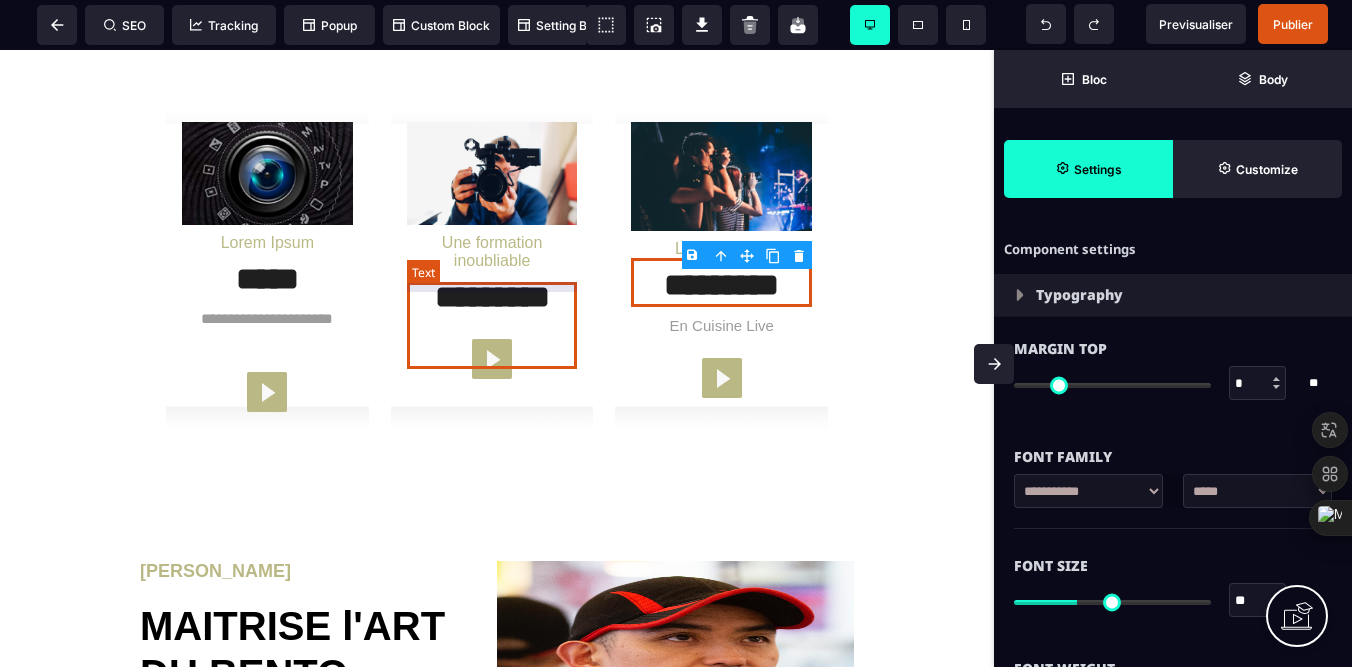 click on "*********" at bounding box center (492, 292) 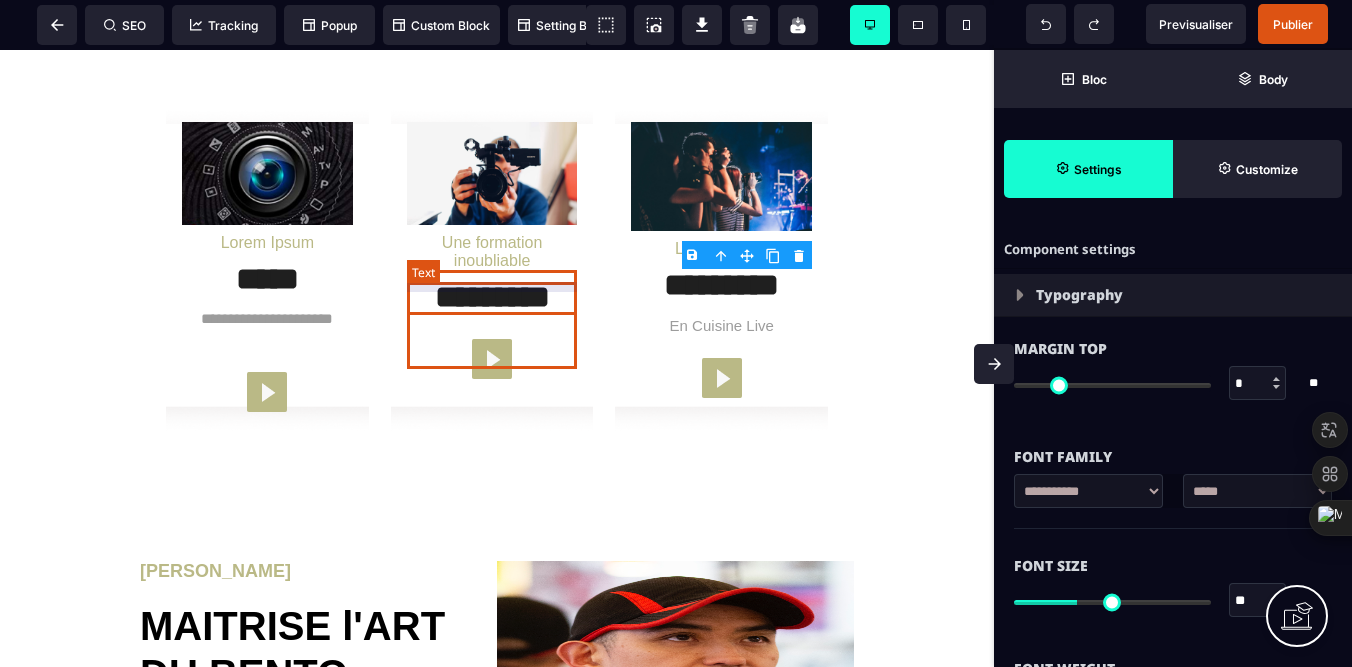 select on "***" 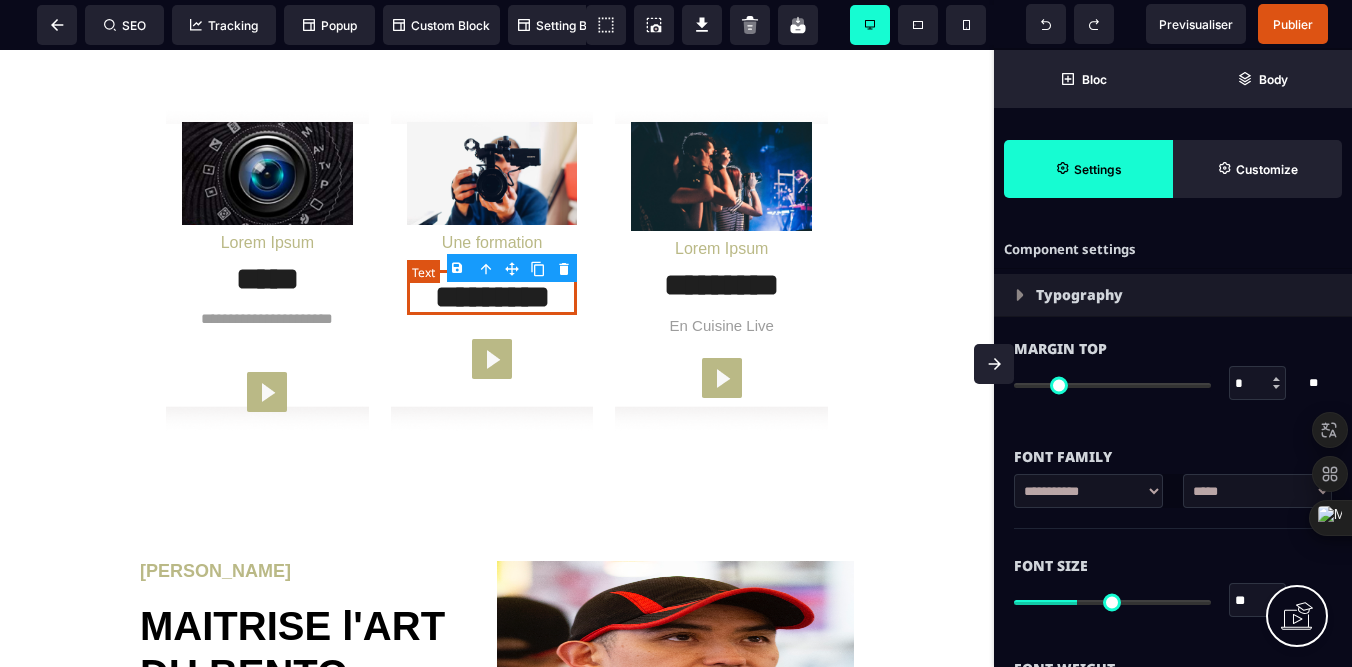 click on "*********" at bounding box center (492, 292) 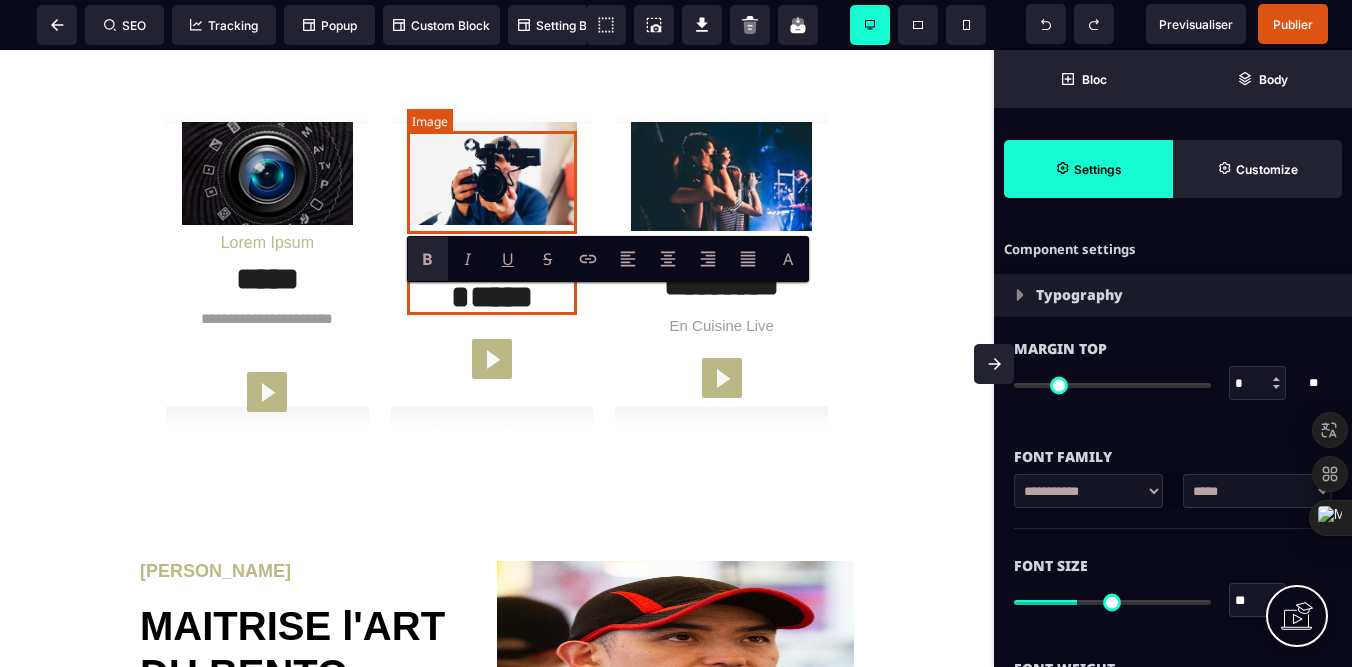 click at bounding box center [492, 173] 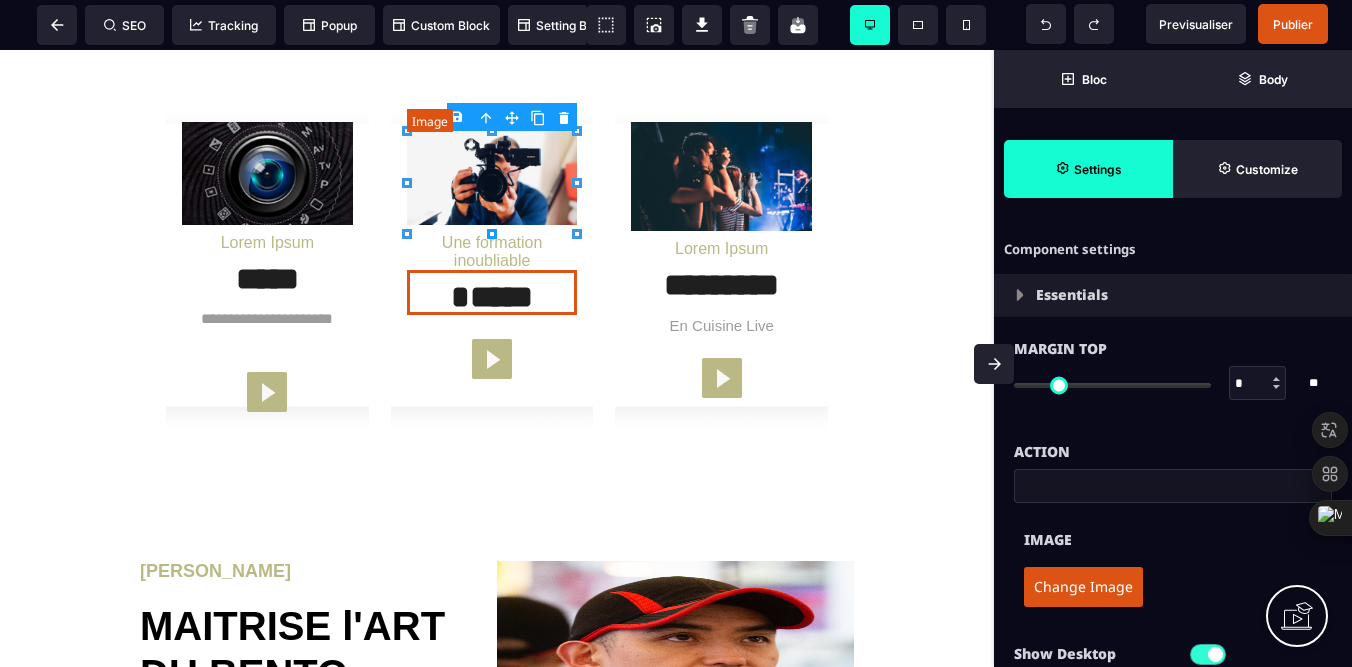 type on "*" 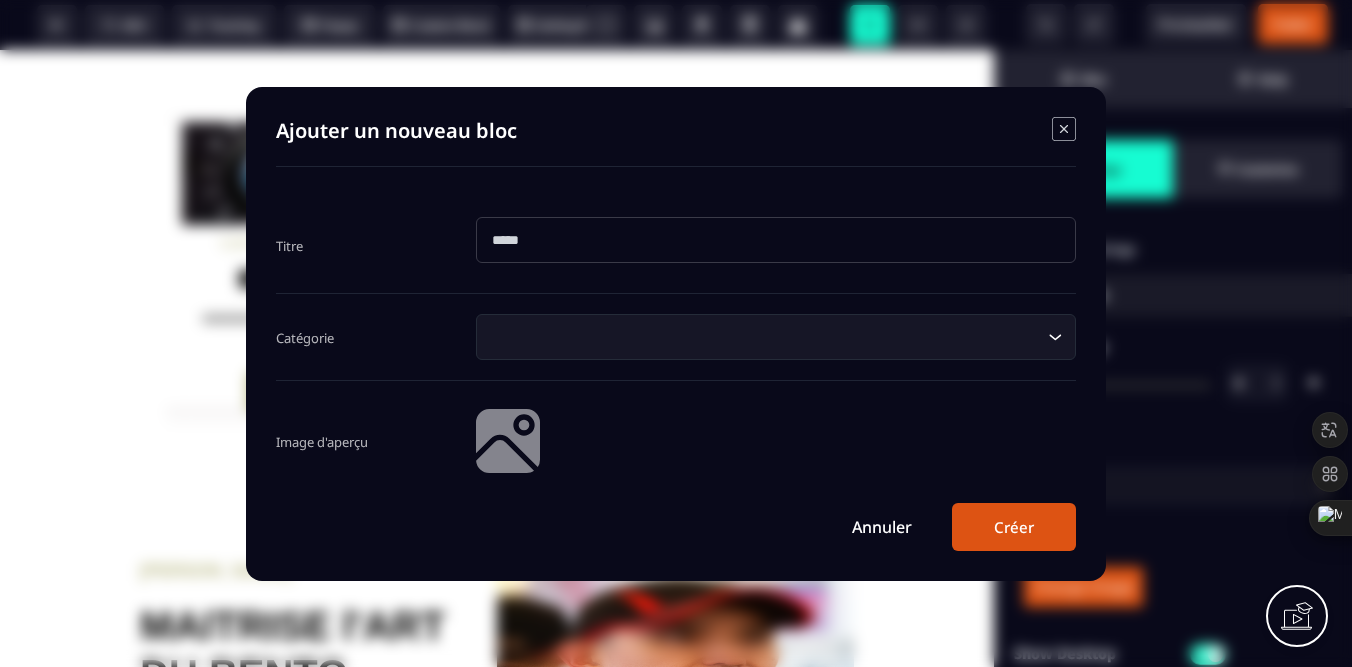 click on "B I U S
A *******
Image
SEO
Tracking
Popup
Custom Block
Setting Body
Bloc" at bounding box center (676, 412) 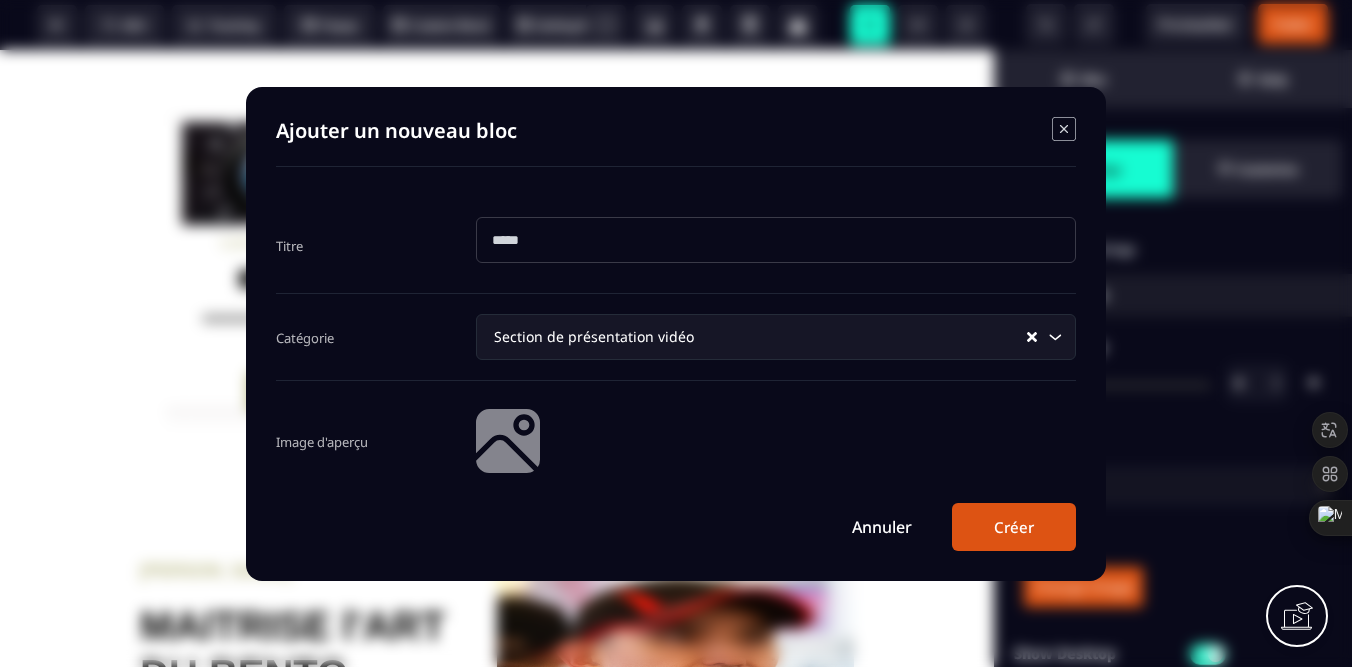 click 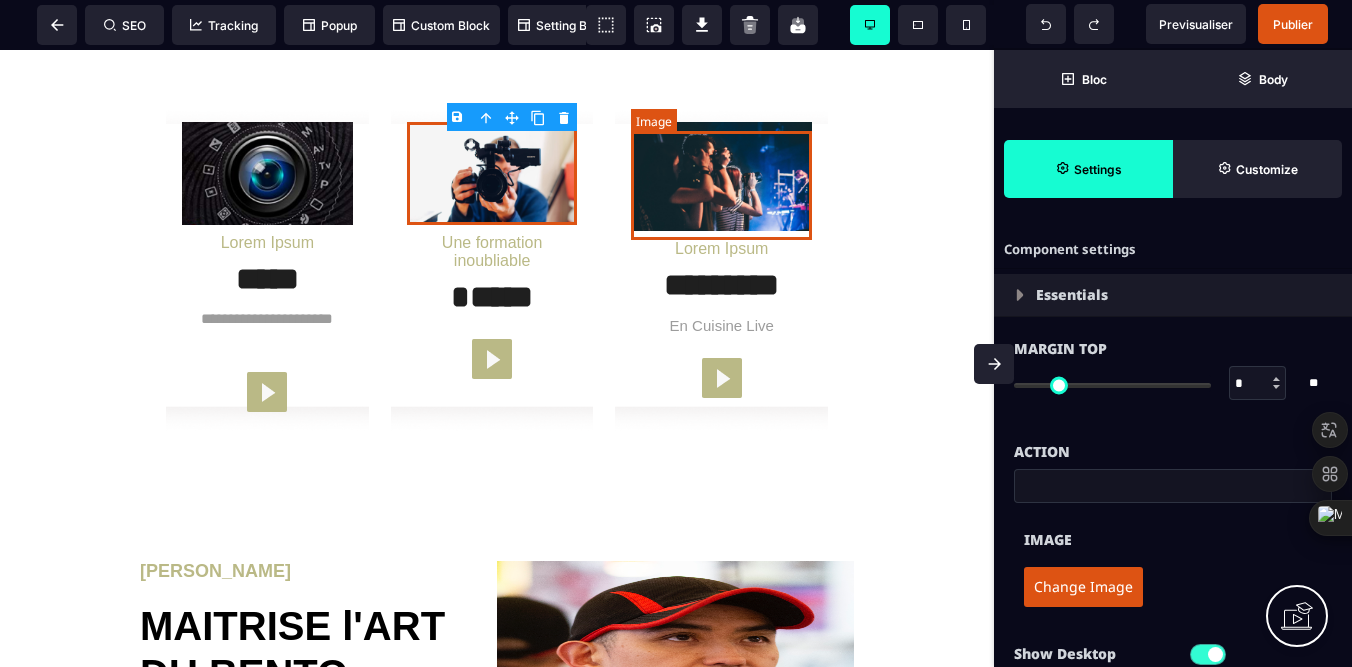 click at bounding box center (721, 176) 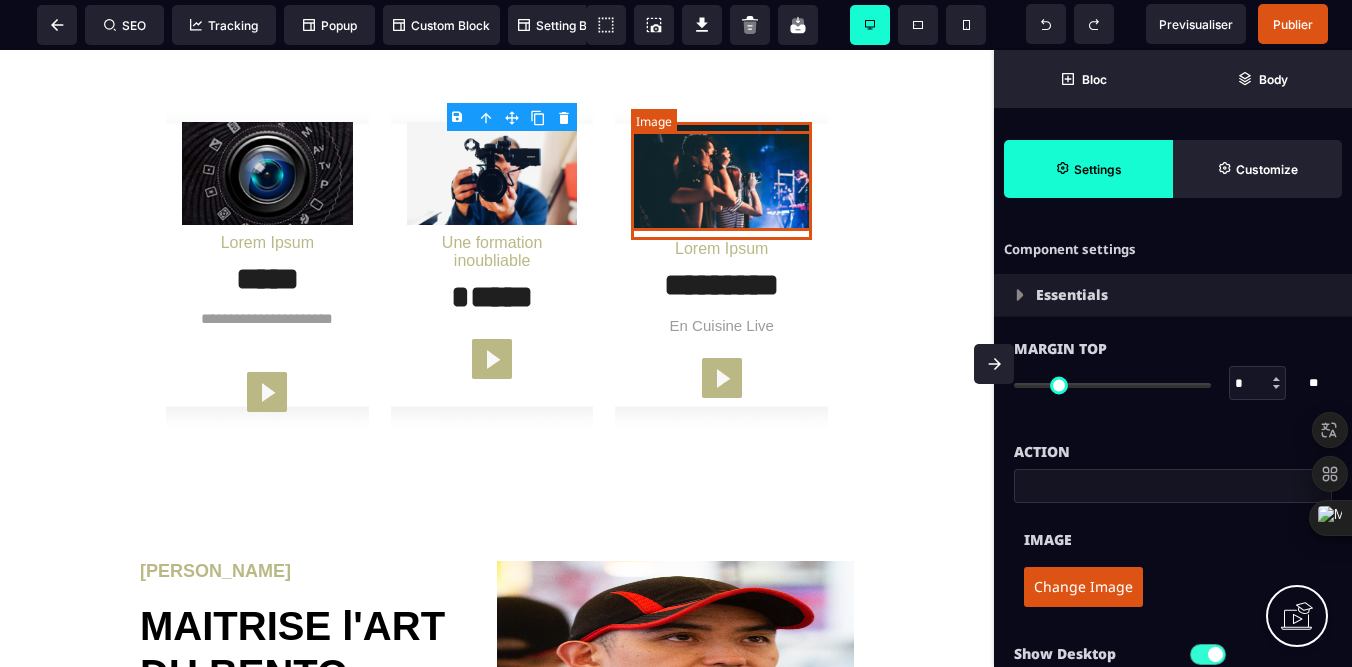 select 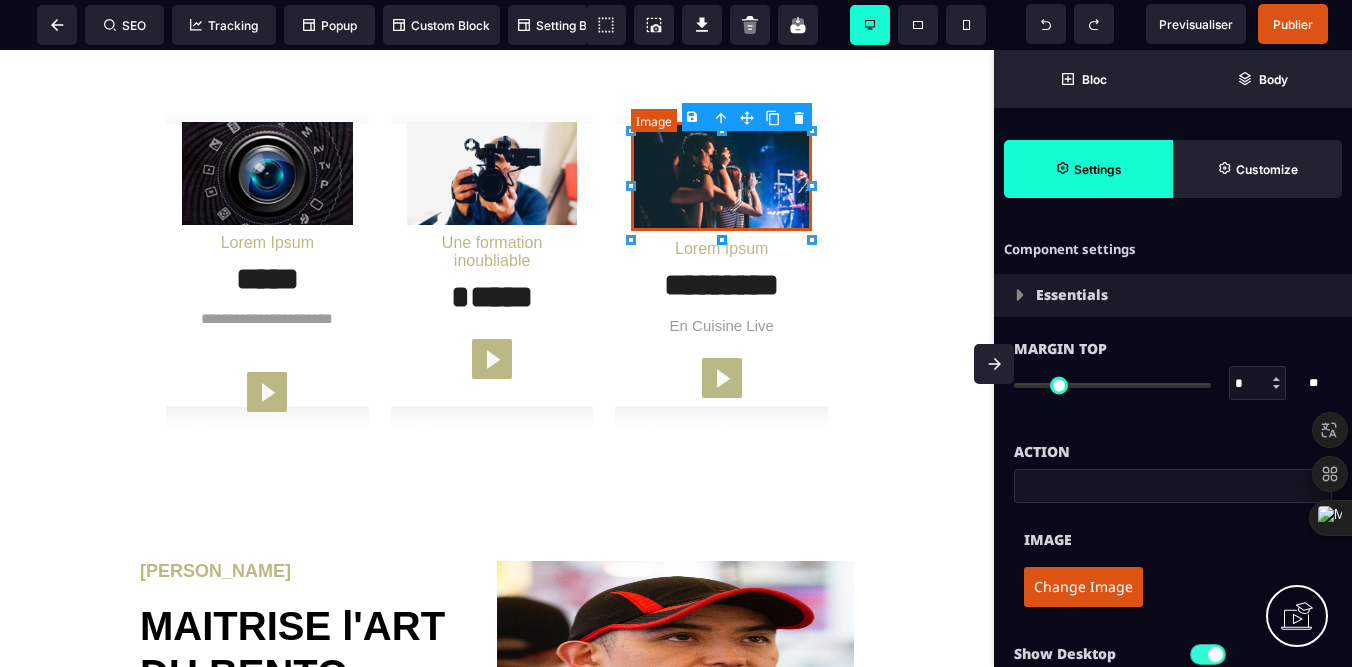 type on "****" 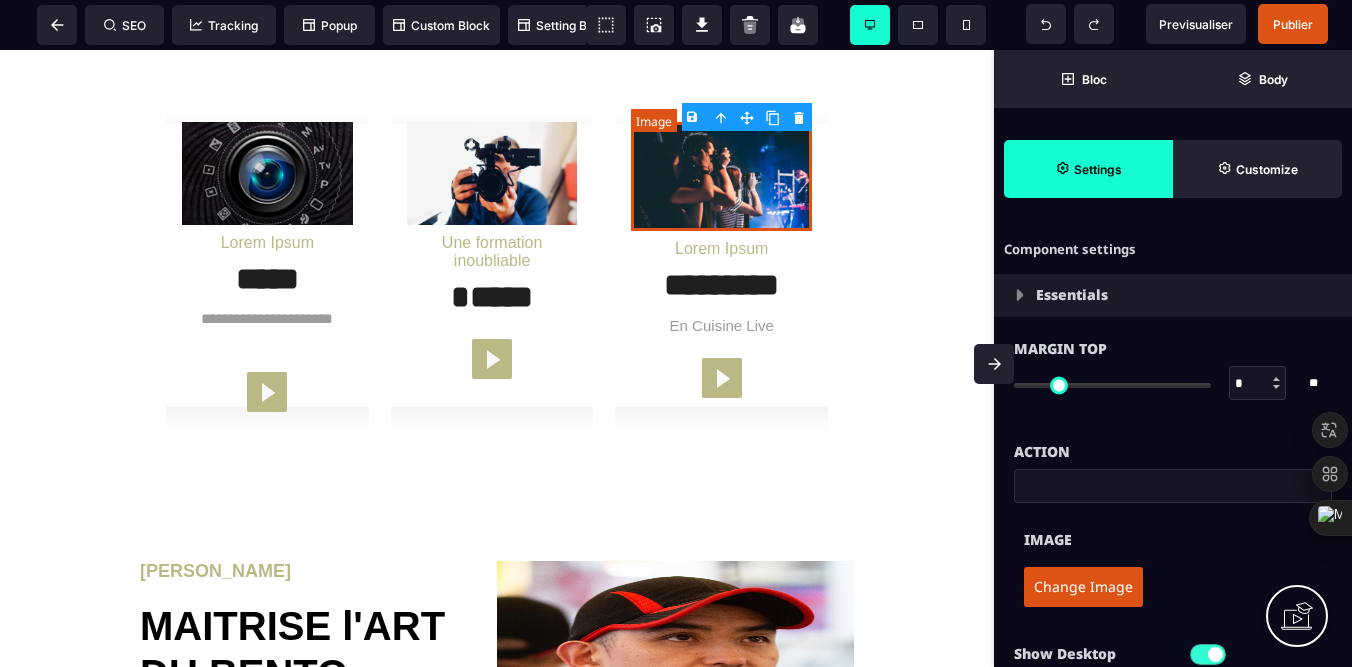 click at bounding box center (721, 176) 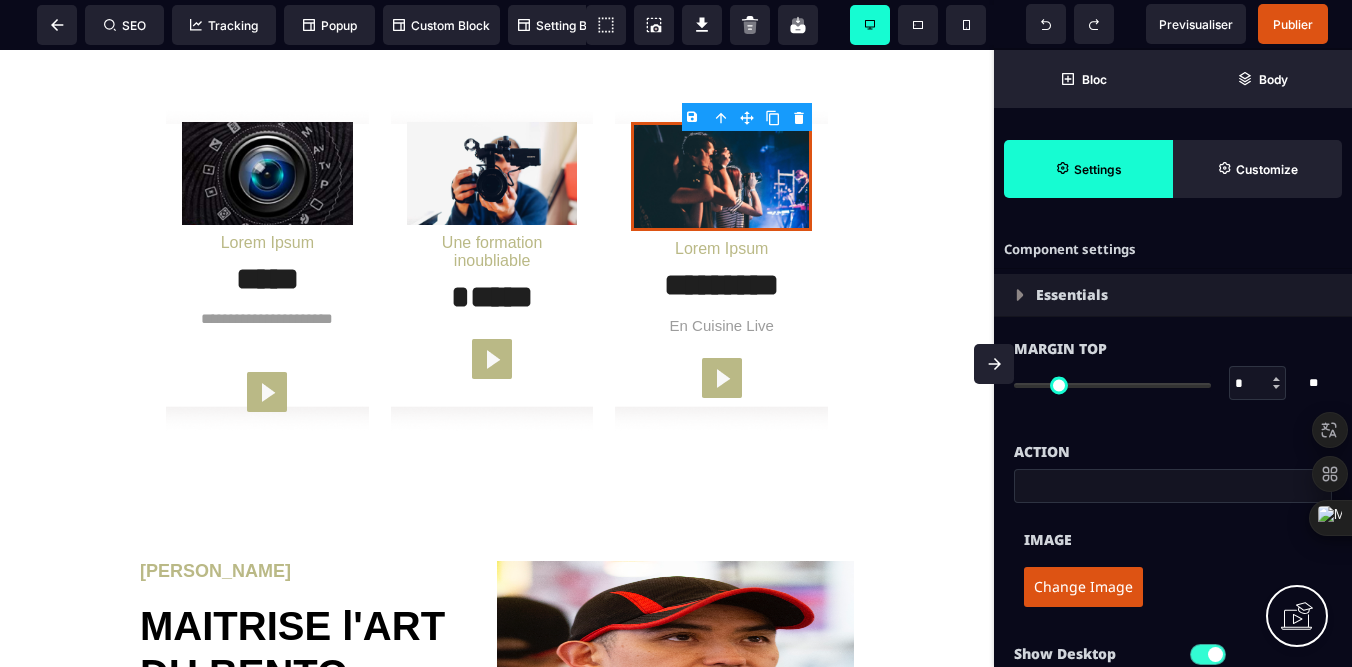click on "Change Image" at bounding box center [1083, 587] 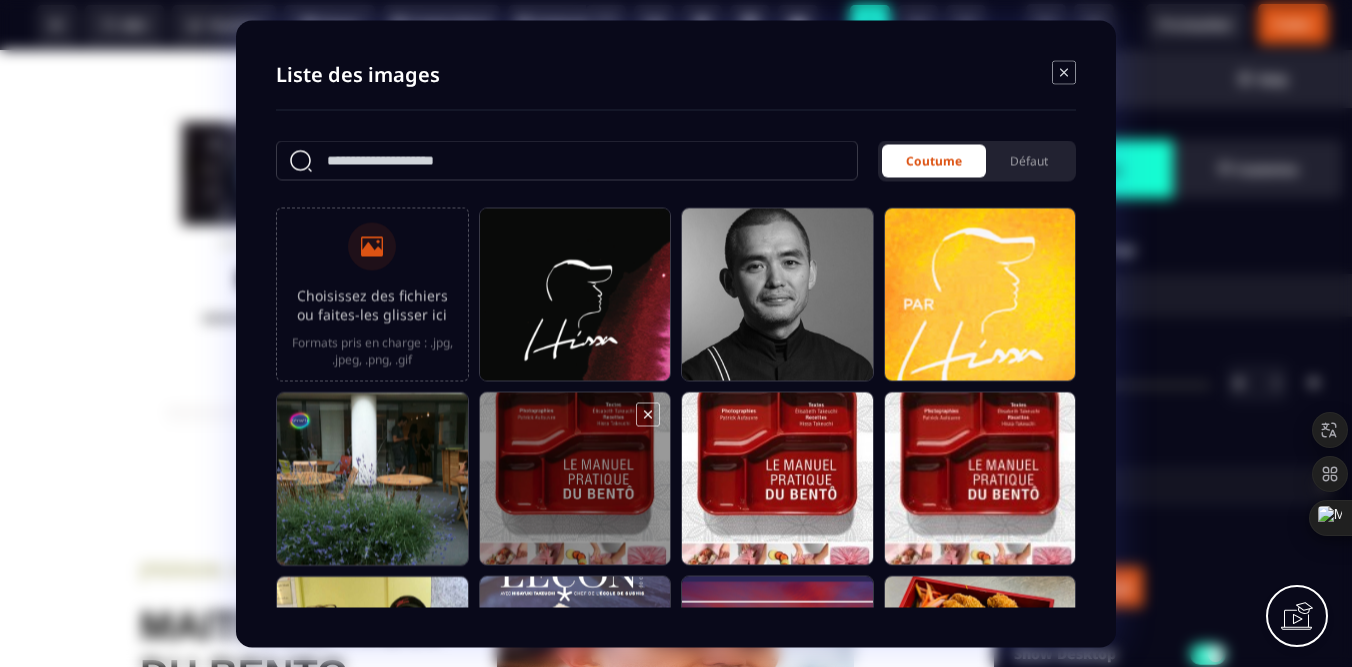 click at bounding box center [575, 487] 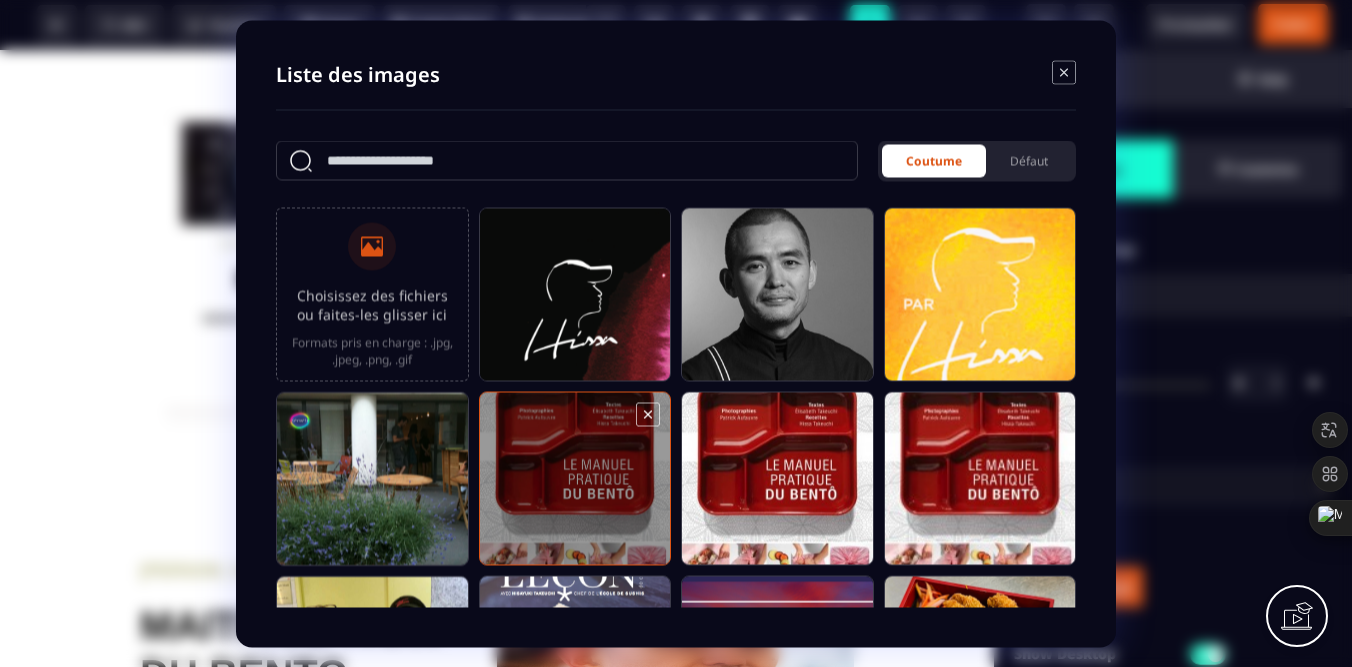 click at bounding box center (575, 487) 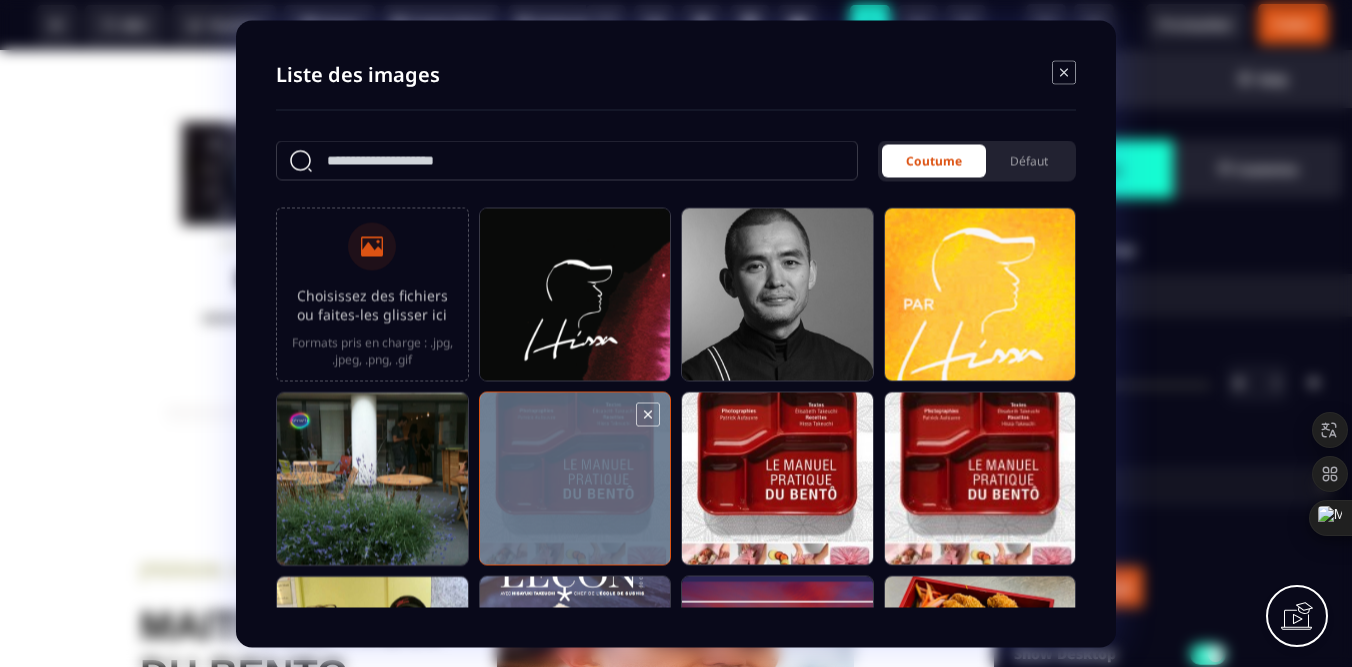 click at bounding box center [575, 487] 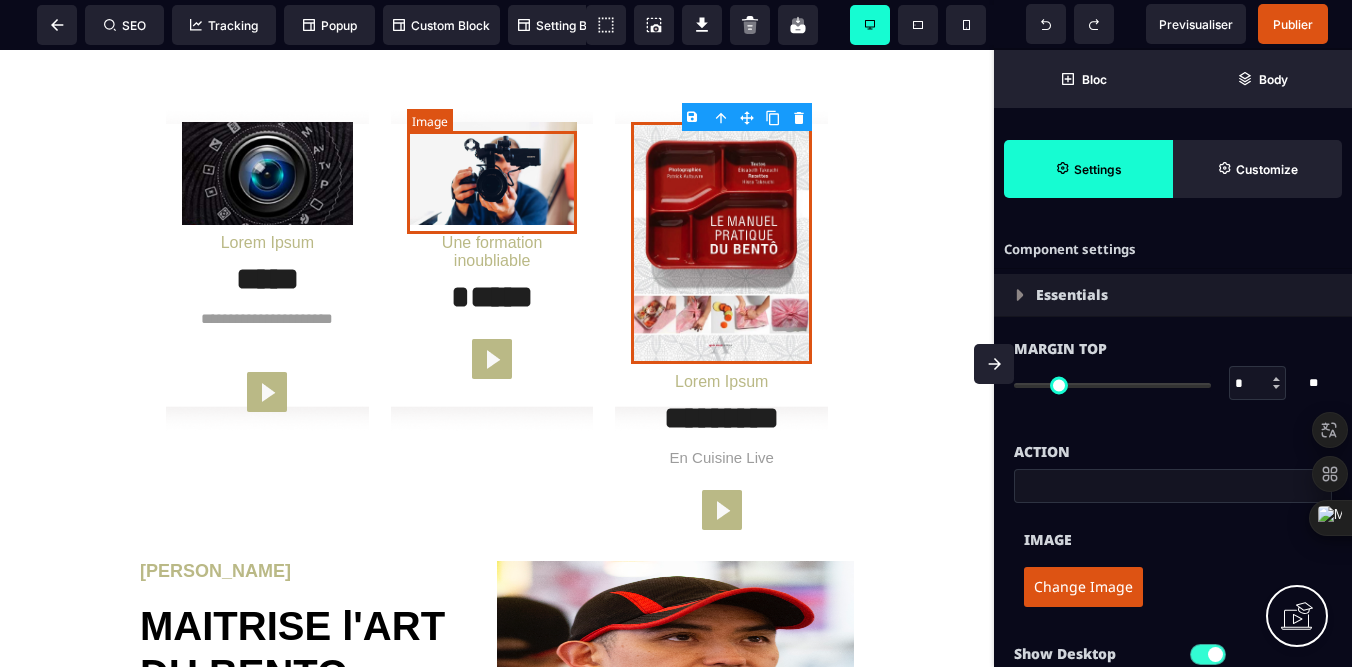 click at bounding box center [492, 173] 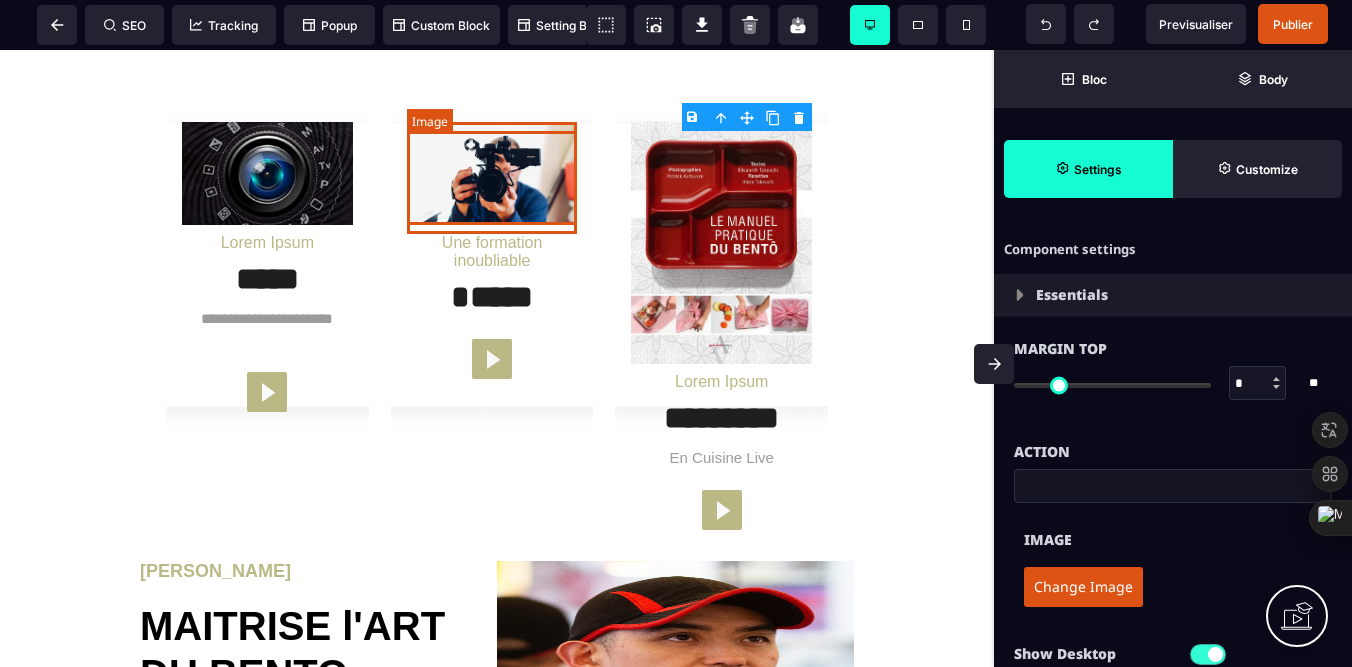 select 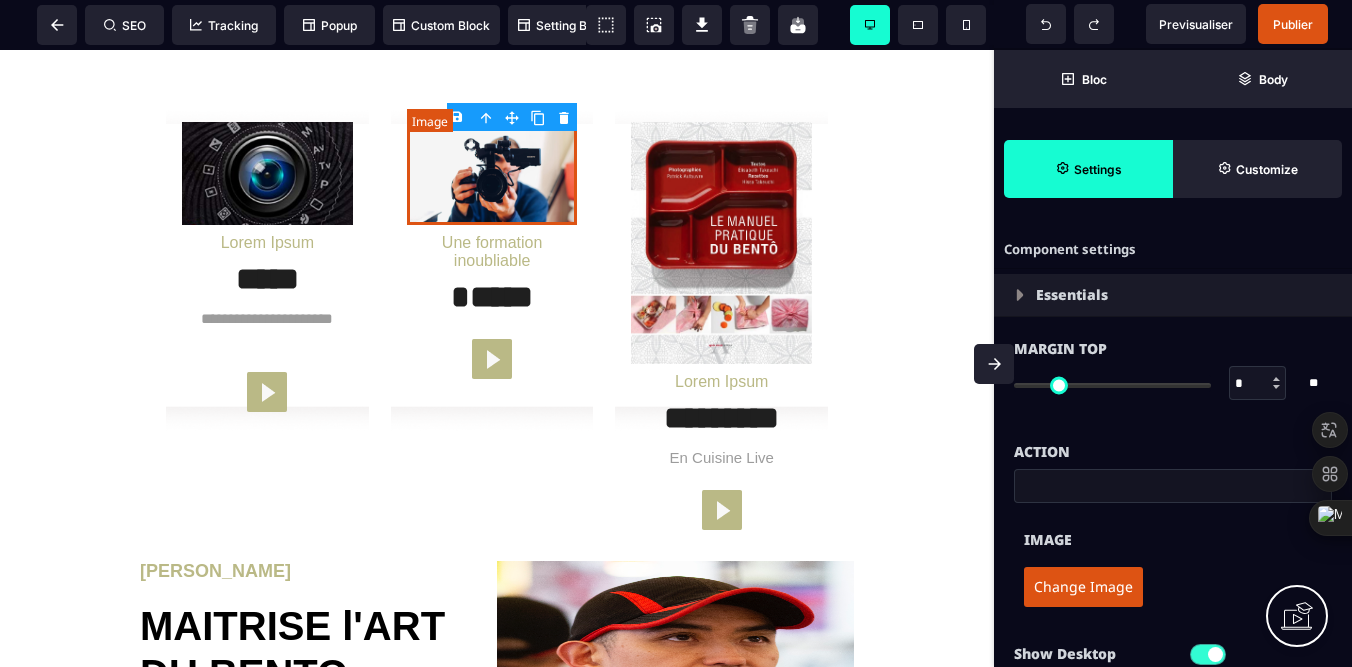 click at bounding box center [492, 173] 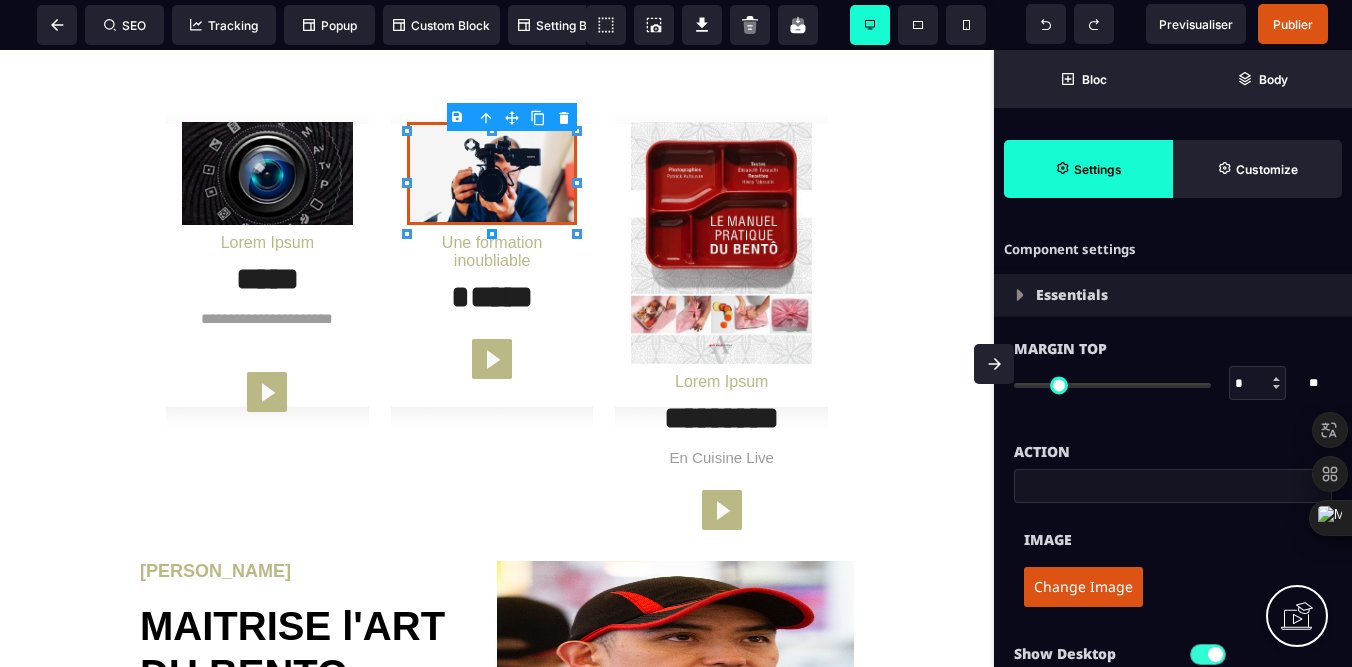 click on "Change Image" at bounding box center [1083, 587] 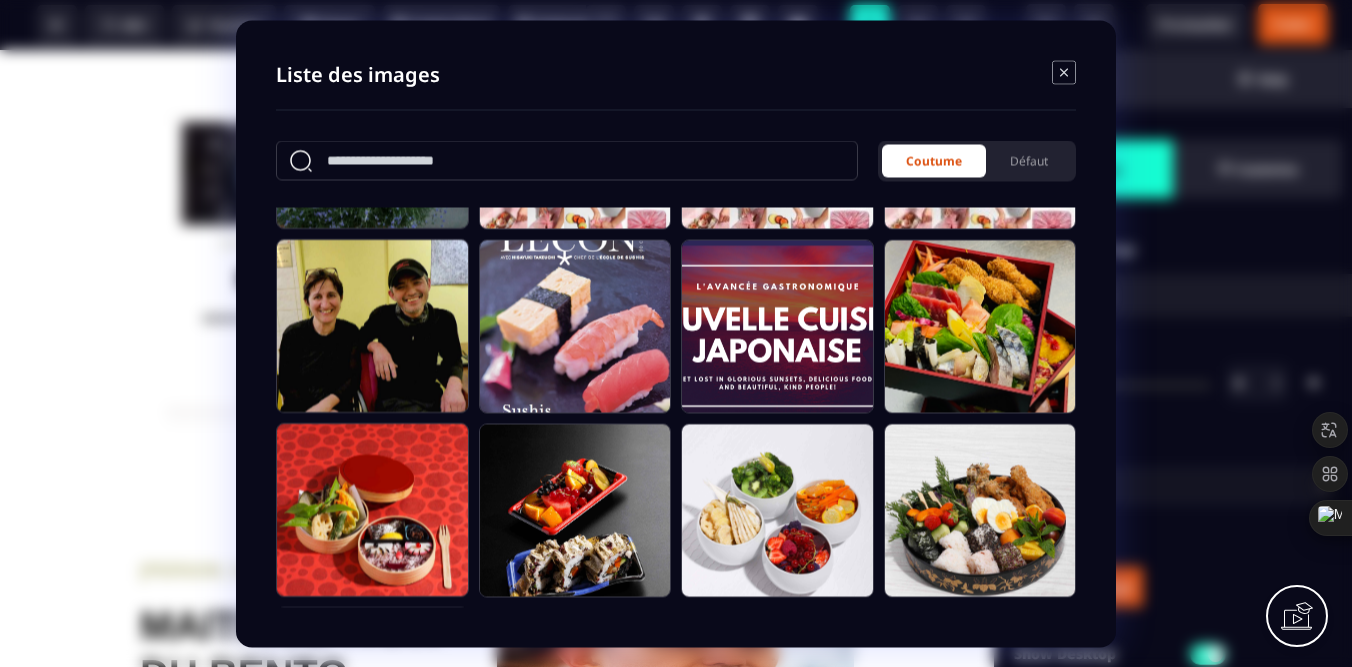 scroll, scrollTop: 337, scrollLeft: 0, axis: vertical 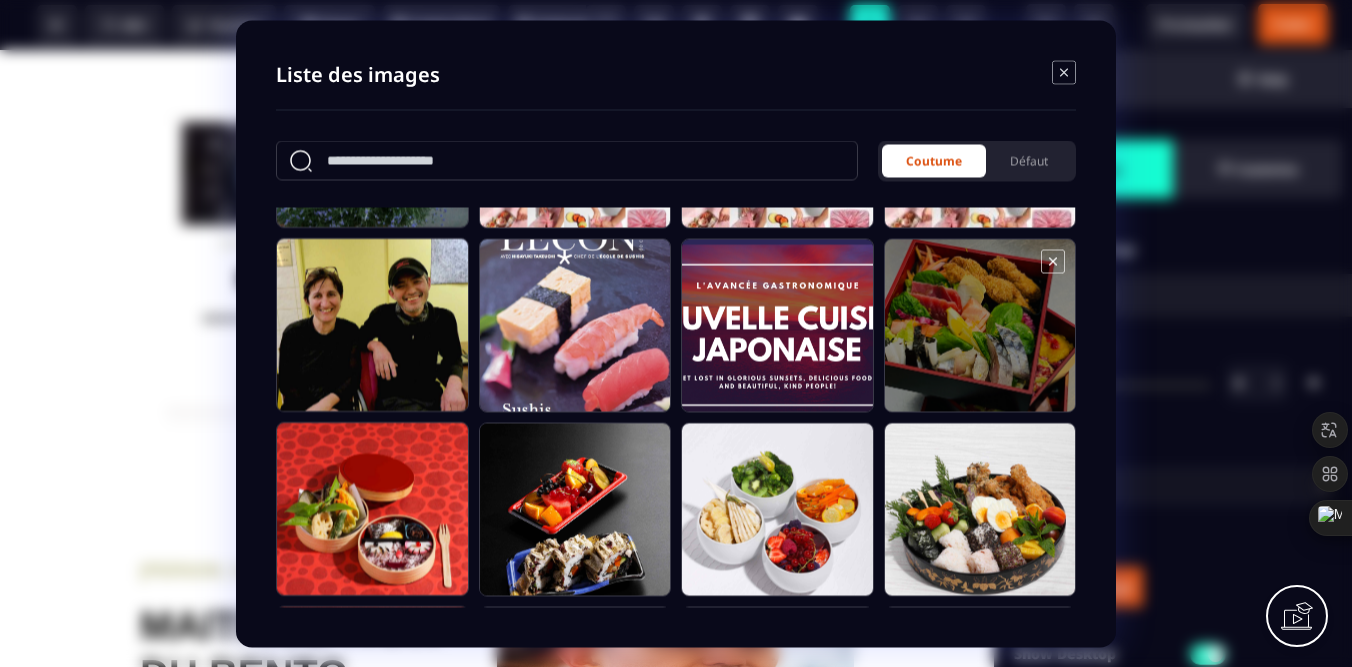 click at bounding box center (980, 334) 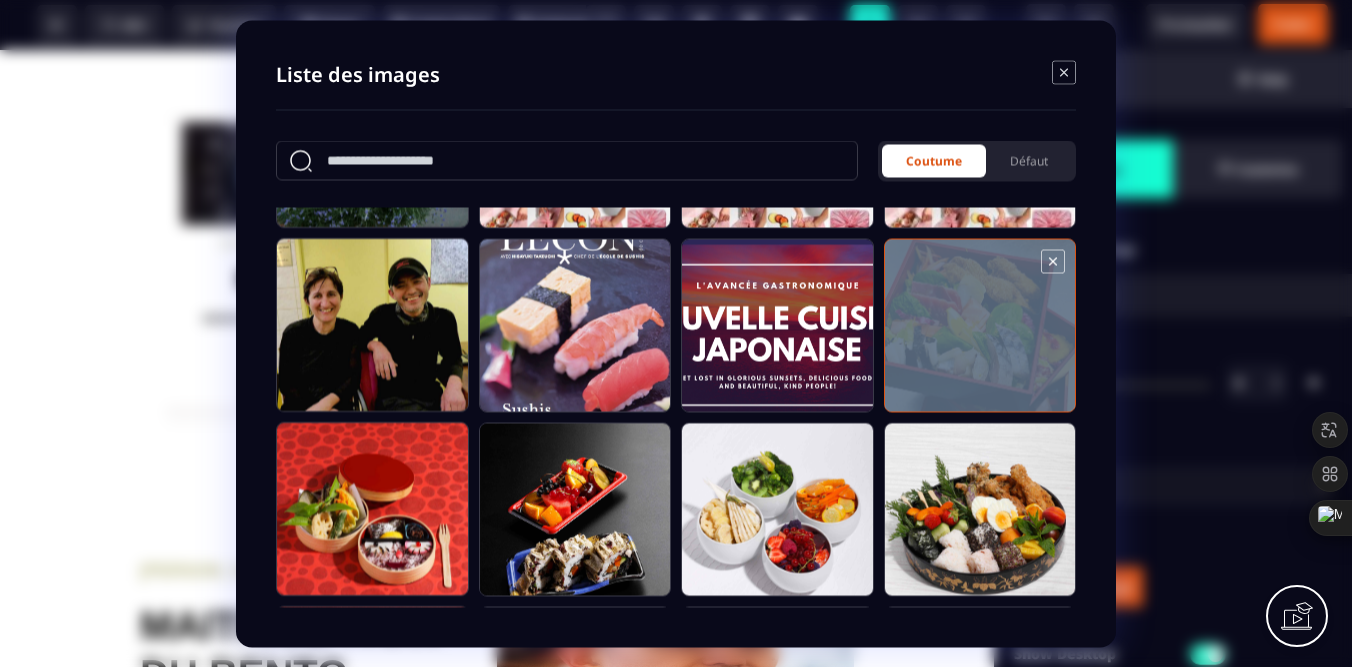 click at bounding box center (980, 334) 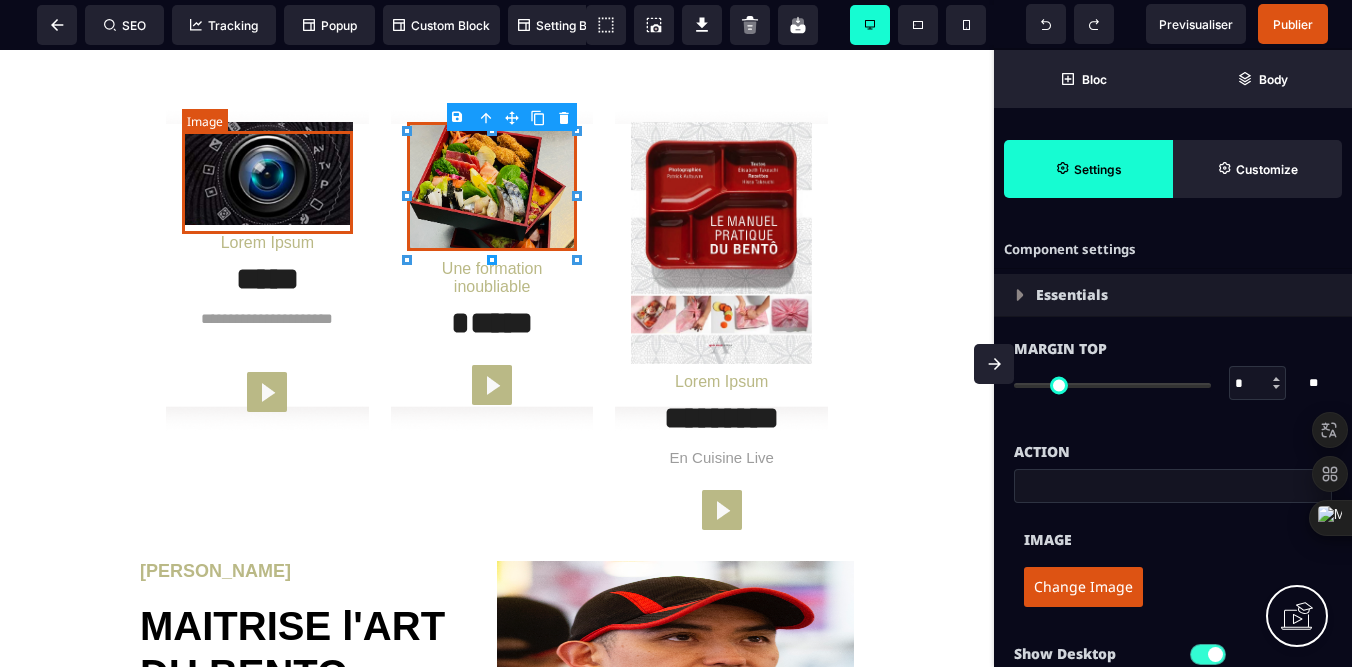 click at bounding box center [267, 173] 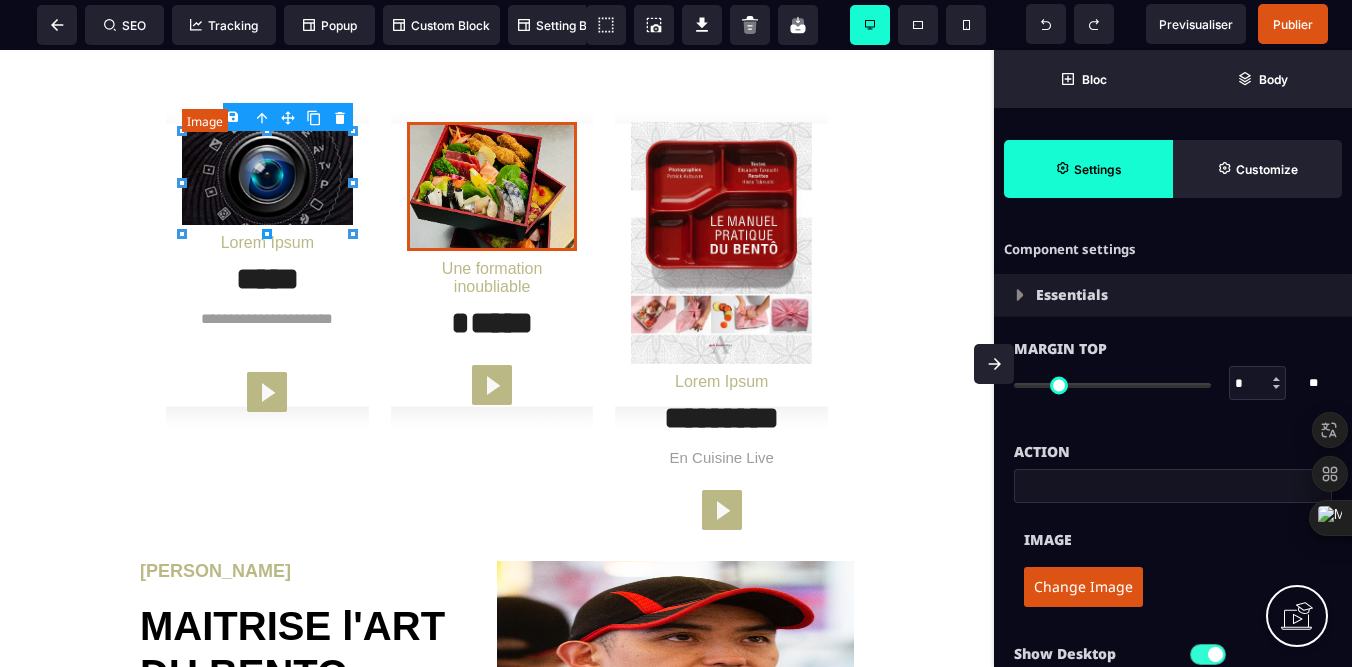 type on "*" 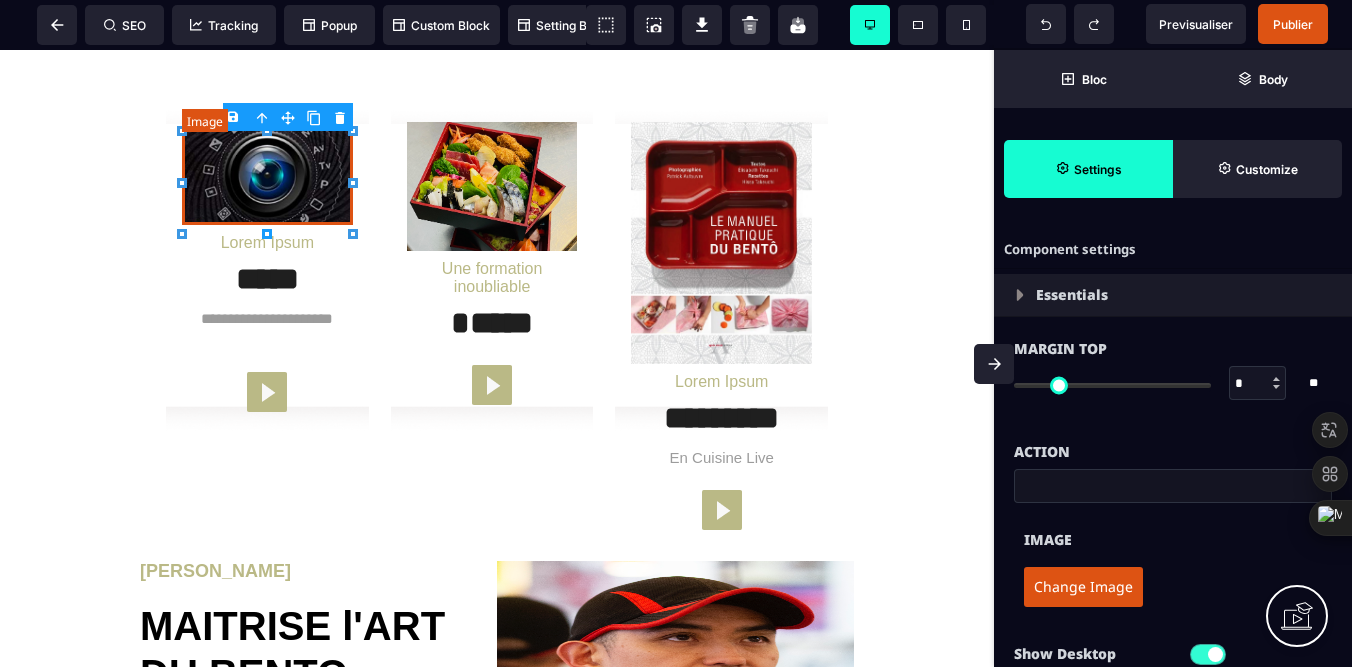 type on "****" 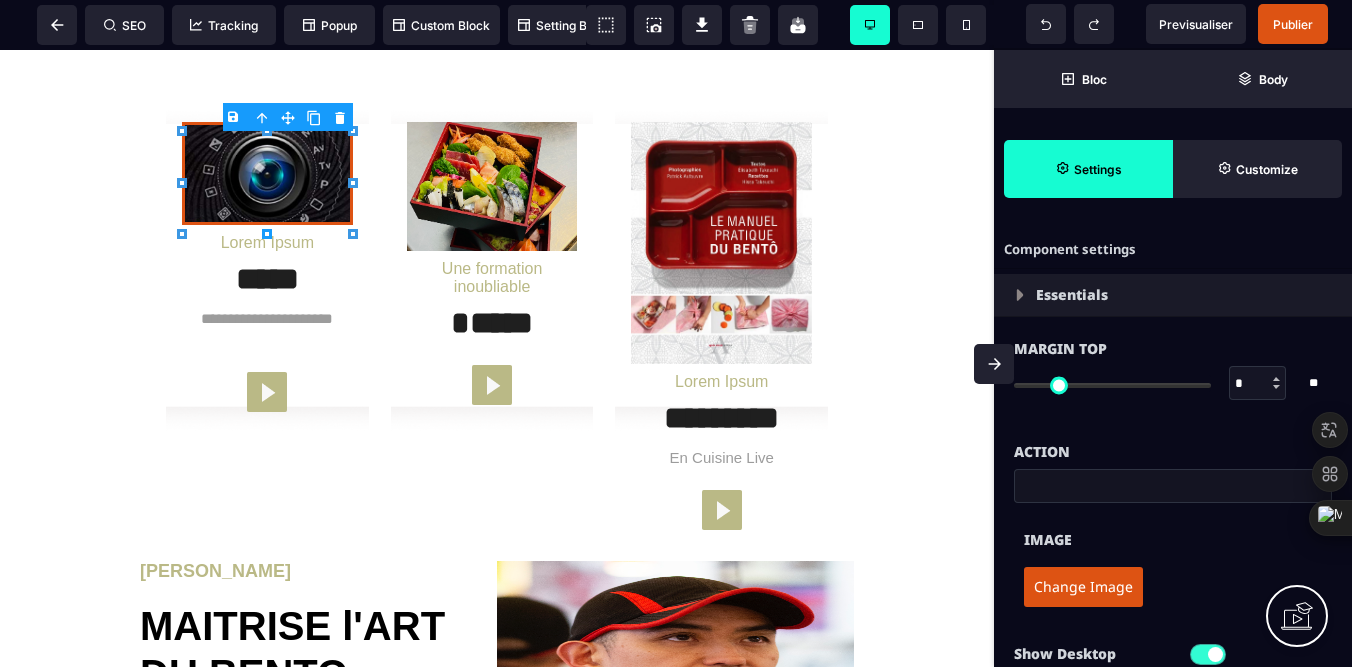 click on "Change Image" at bounding box center (1083, 587) 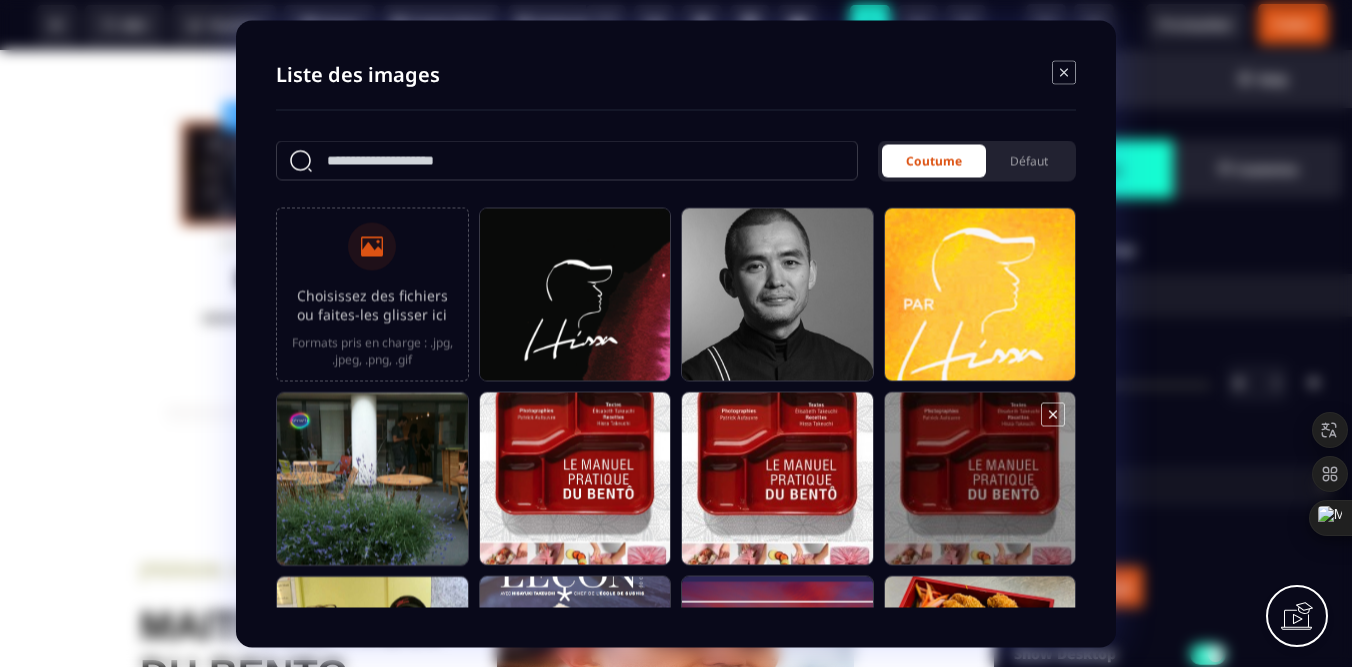 click at bounding box center [980, 487] 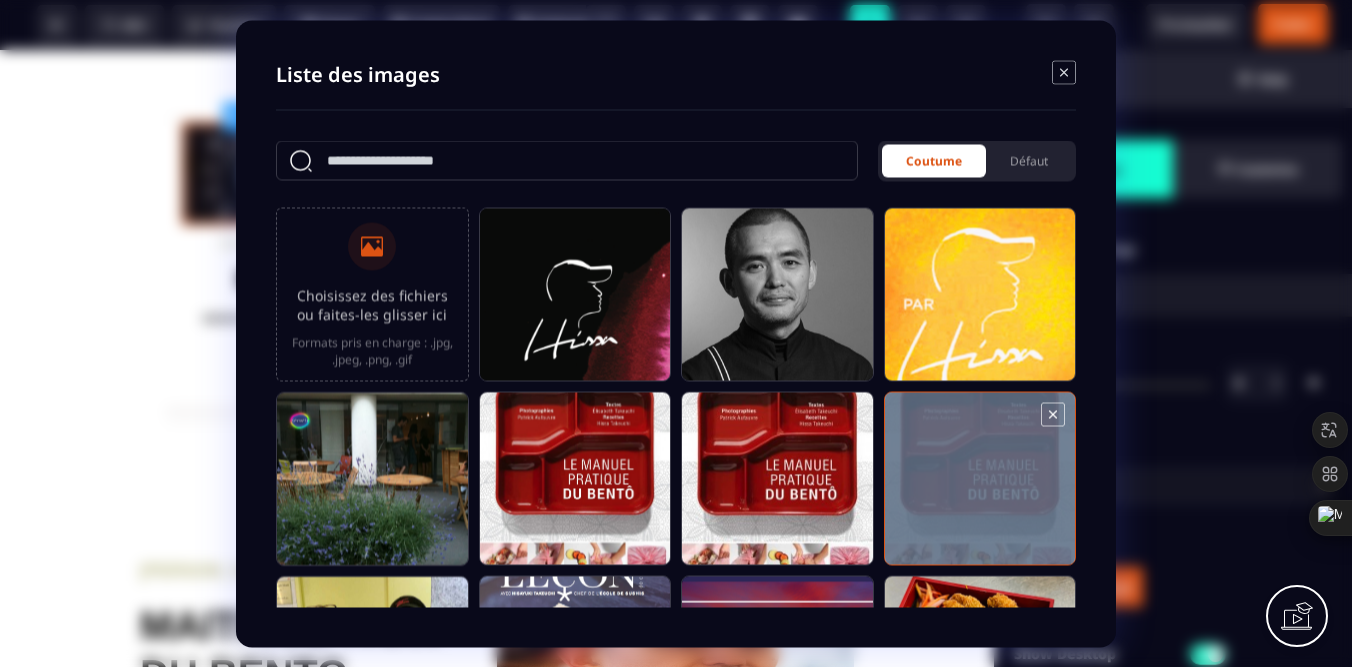 click at bounding box center (980, 487) 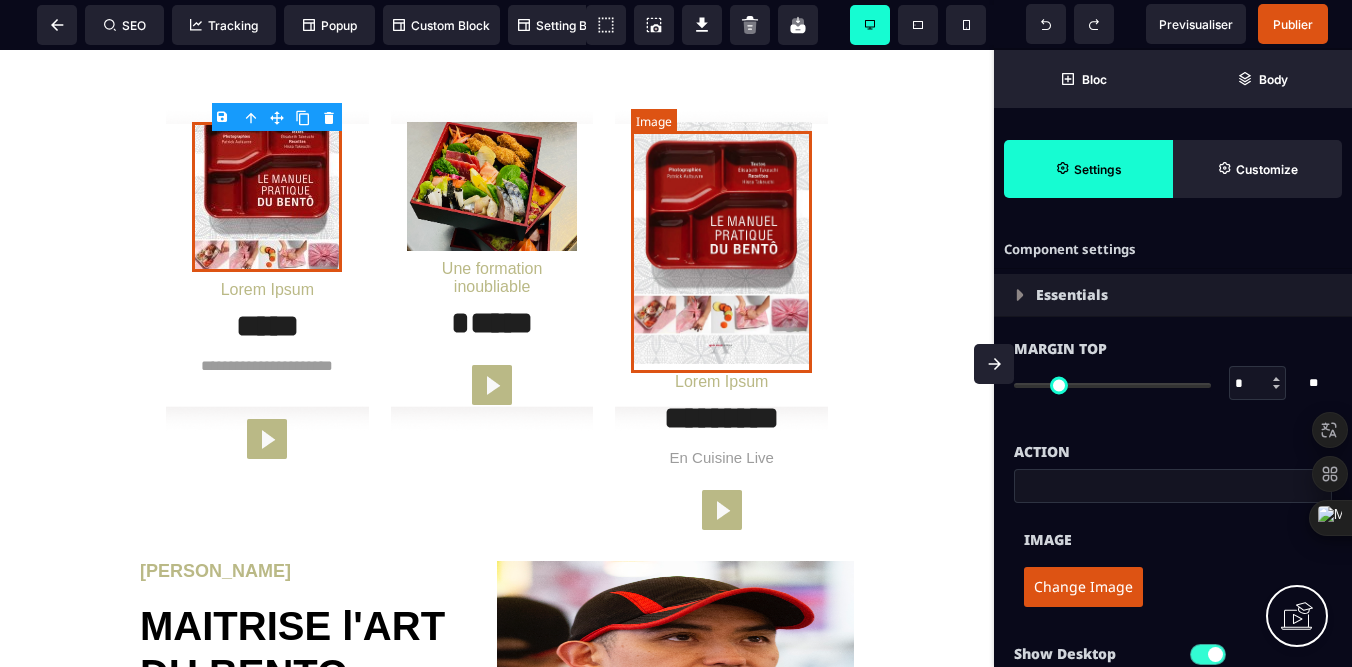 click at bounding box center (721, 242) 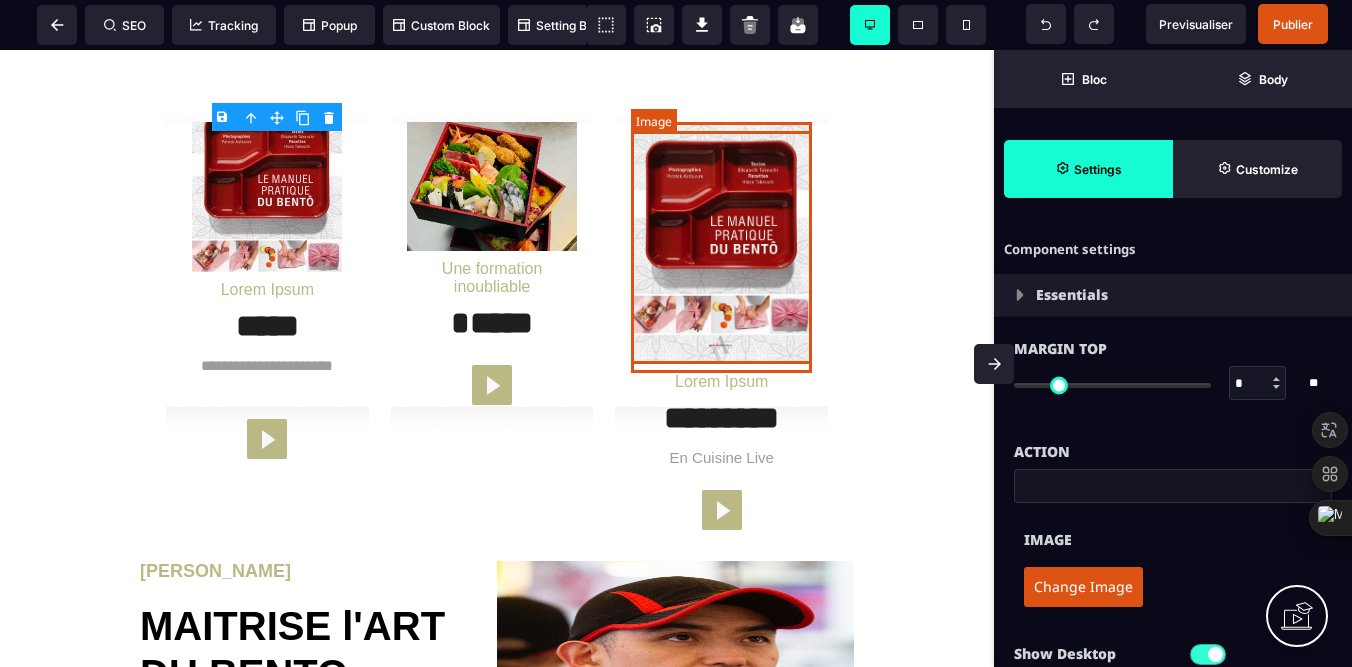 select 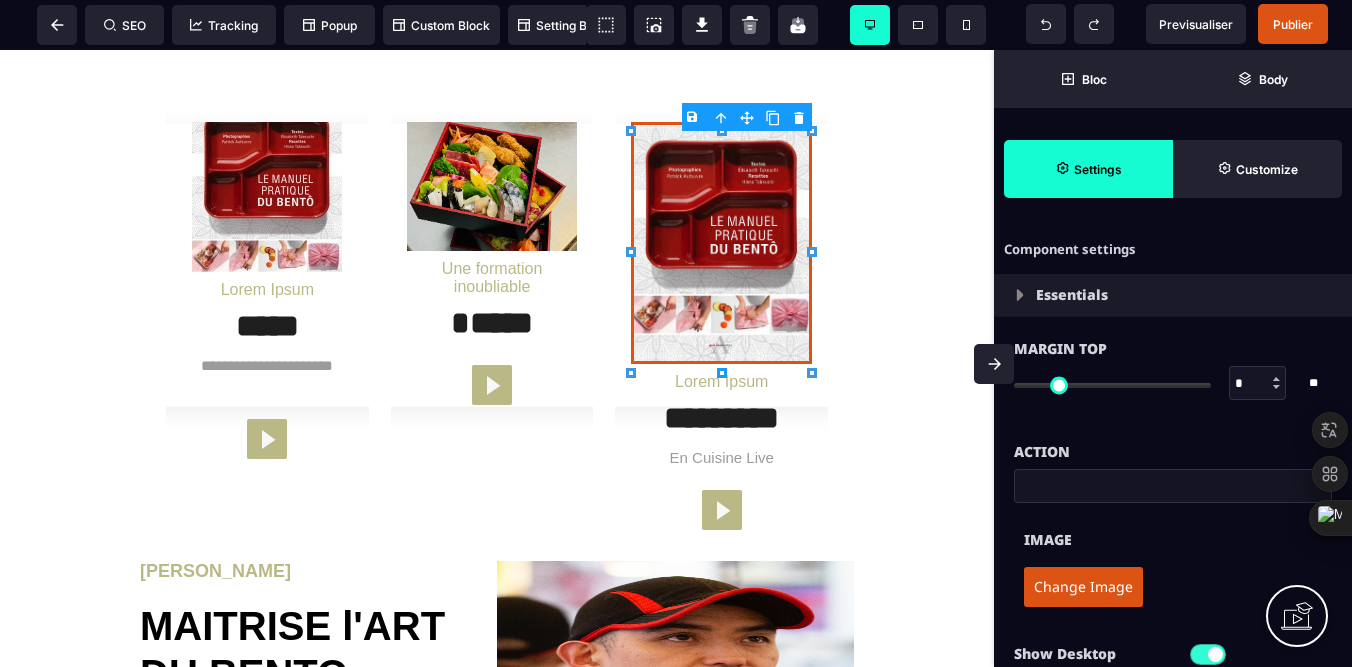 click on "Change Image" at bounding box center [1083, 587] 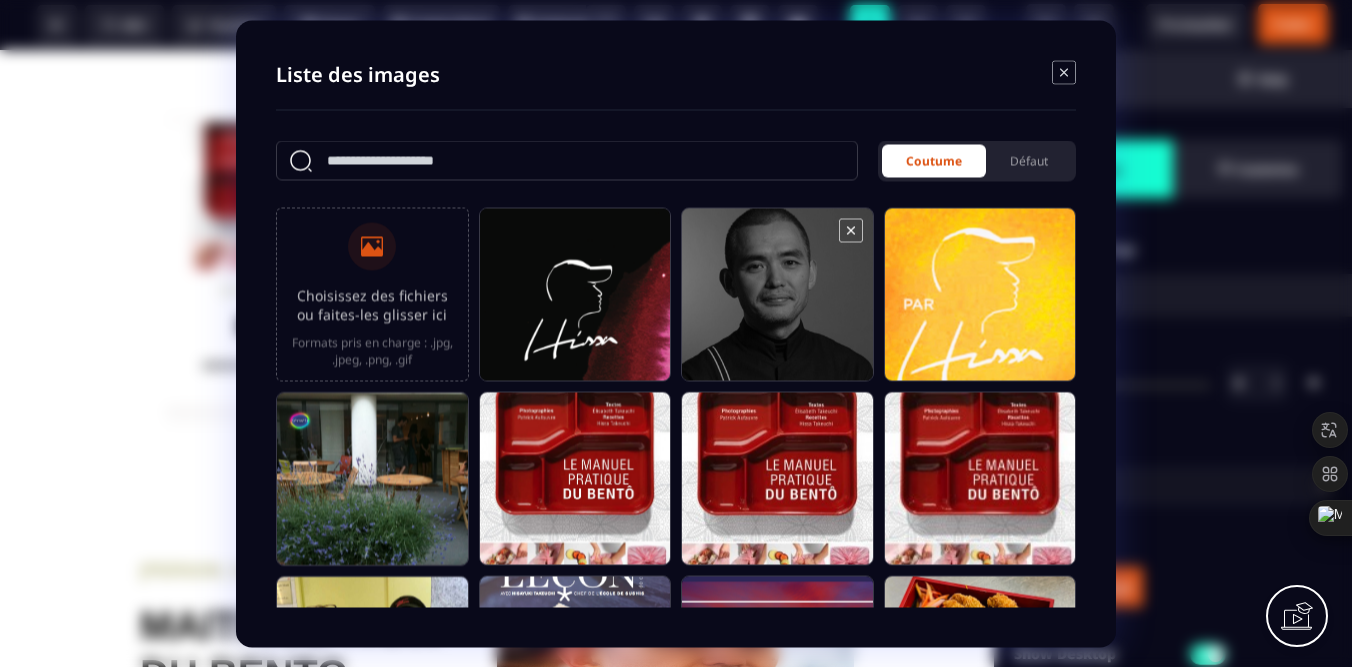 click at bounding box center (777, 303) 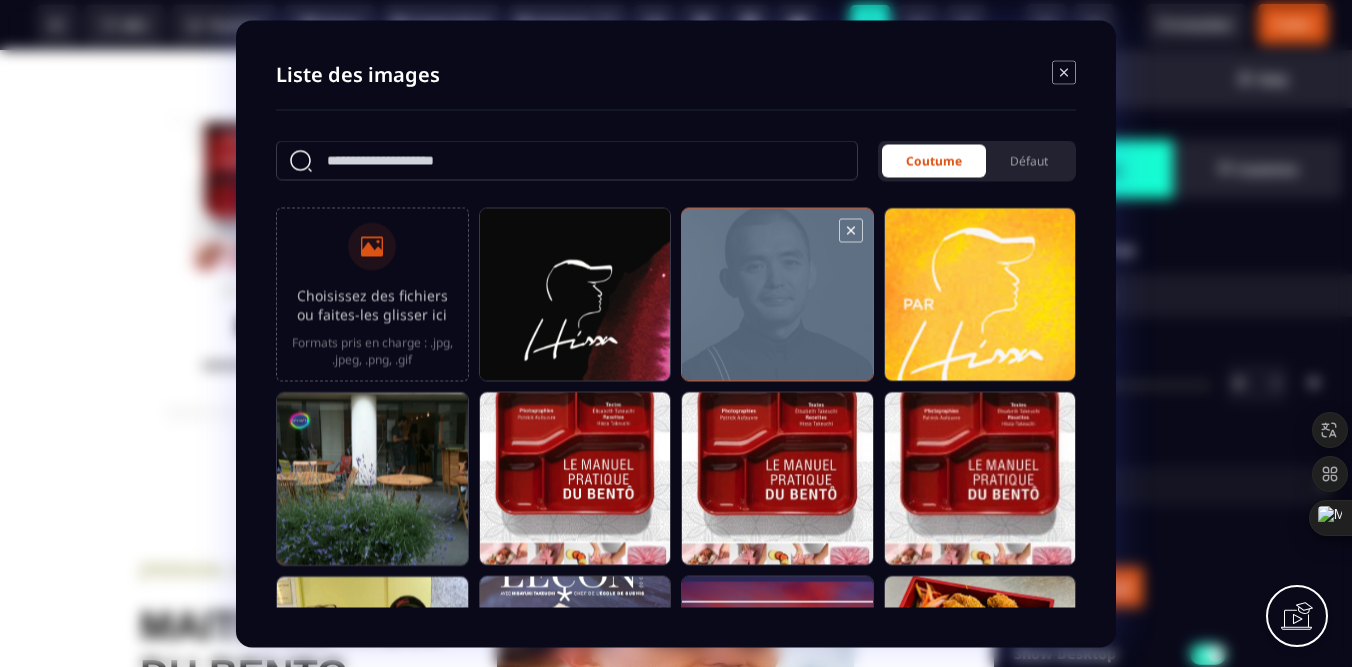 click at bounding box center [777, 303] 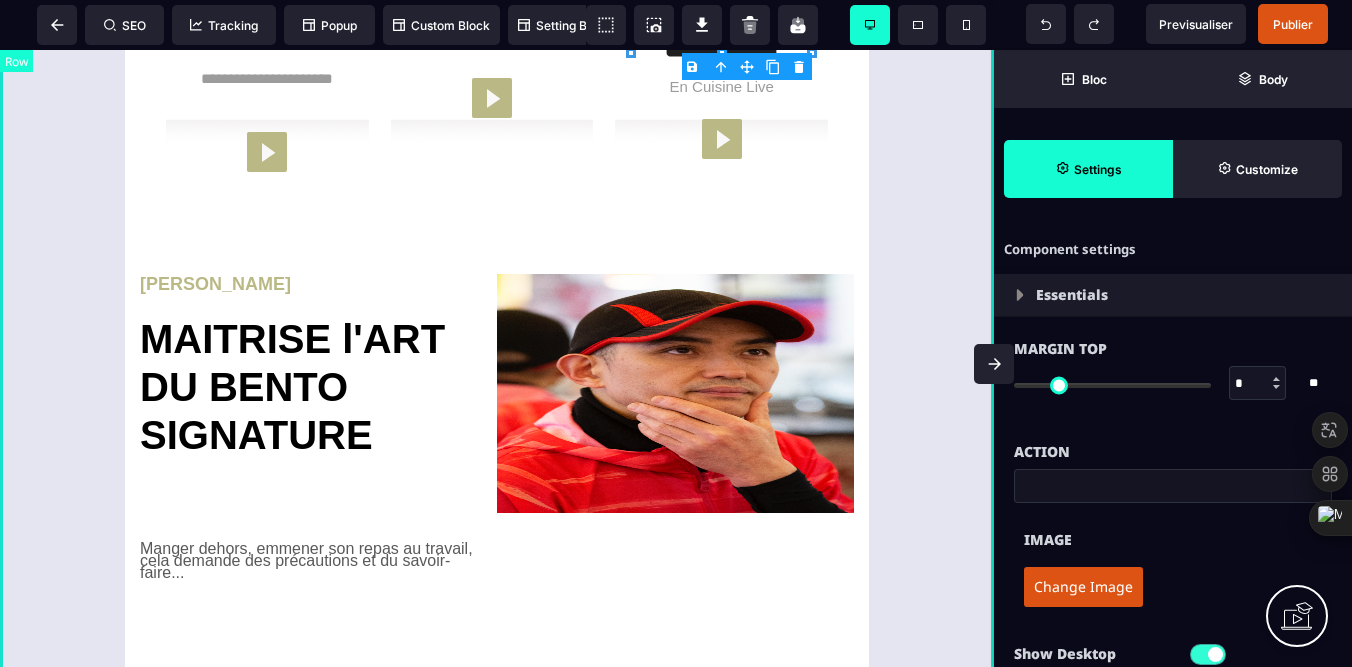 scroll, scrollTop: 2947, scrollLeft: 0, axis: vertical 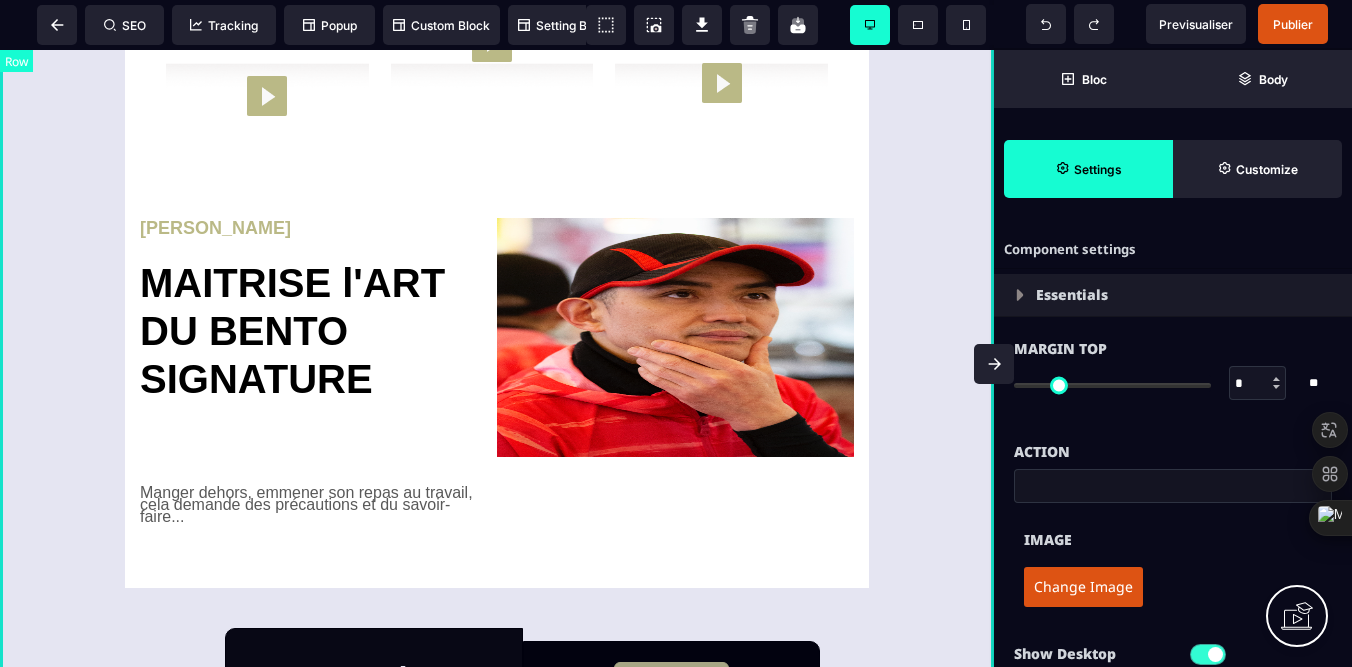 click on "**********" at bounding box center [497, 45] 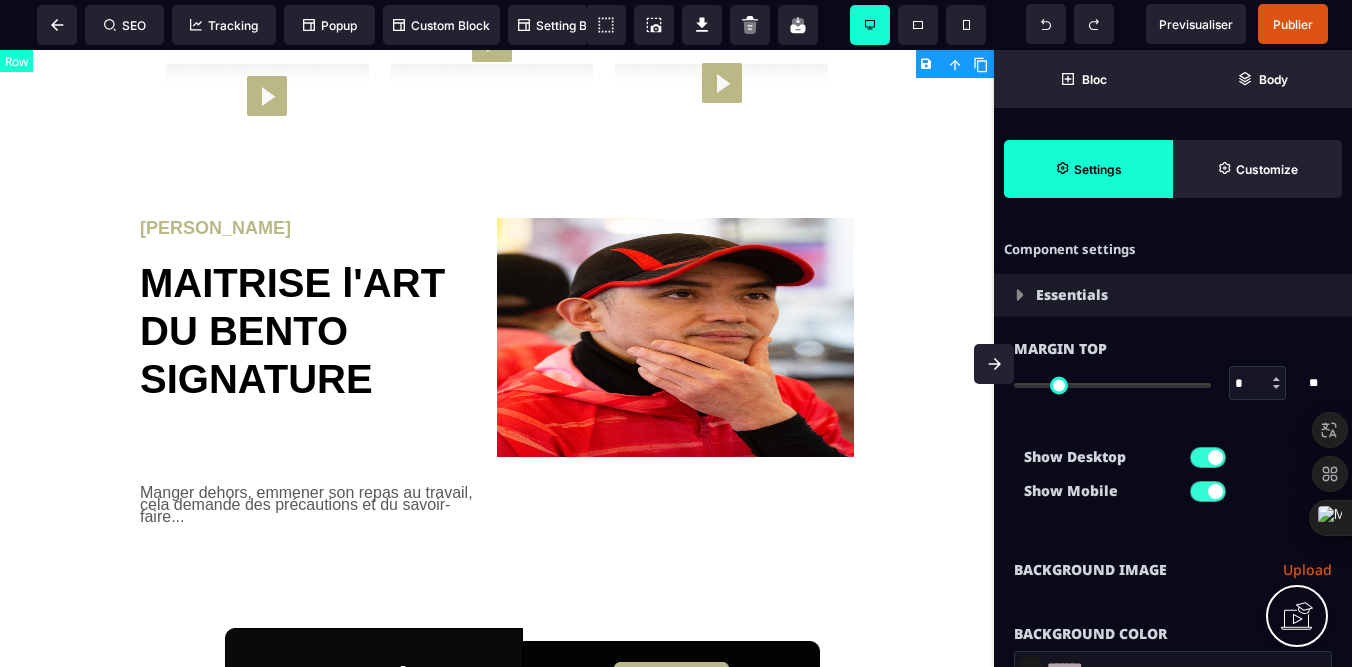 type on "*" 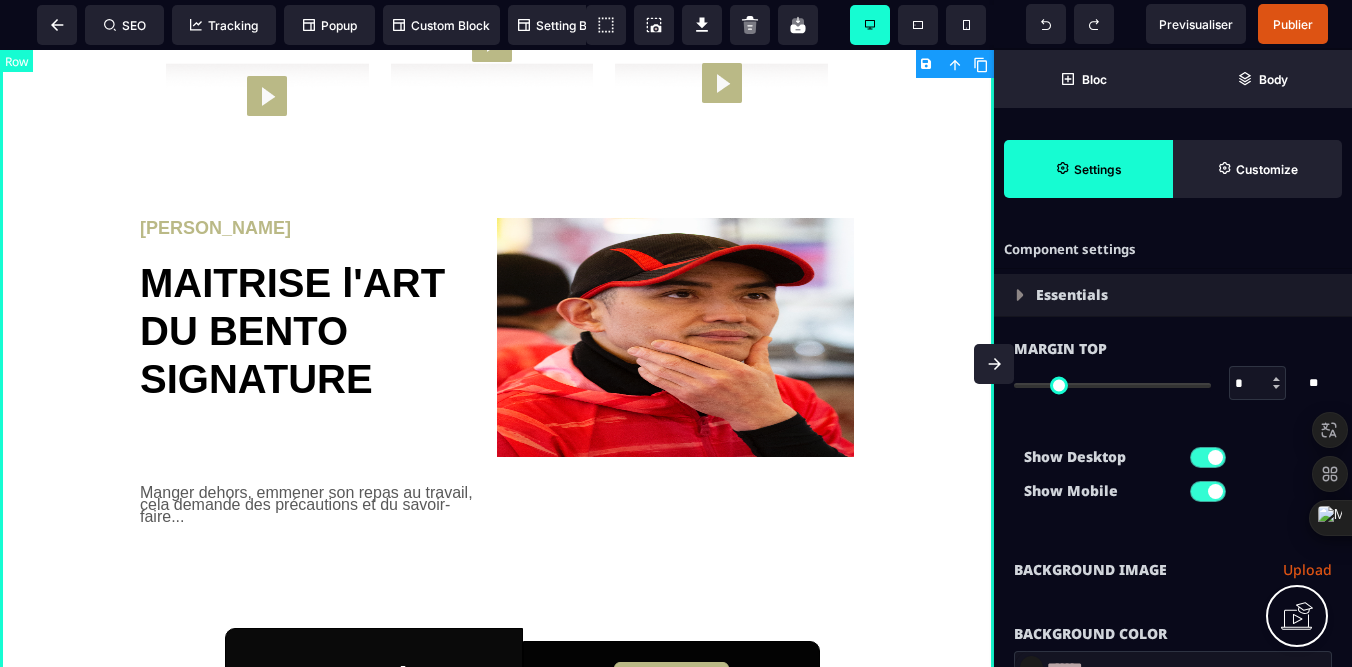 type on "***" 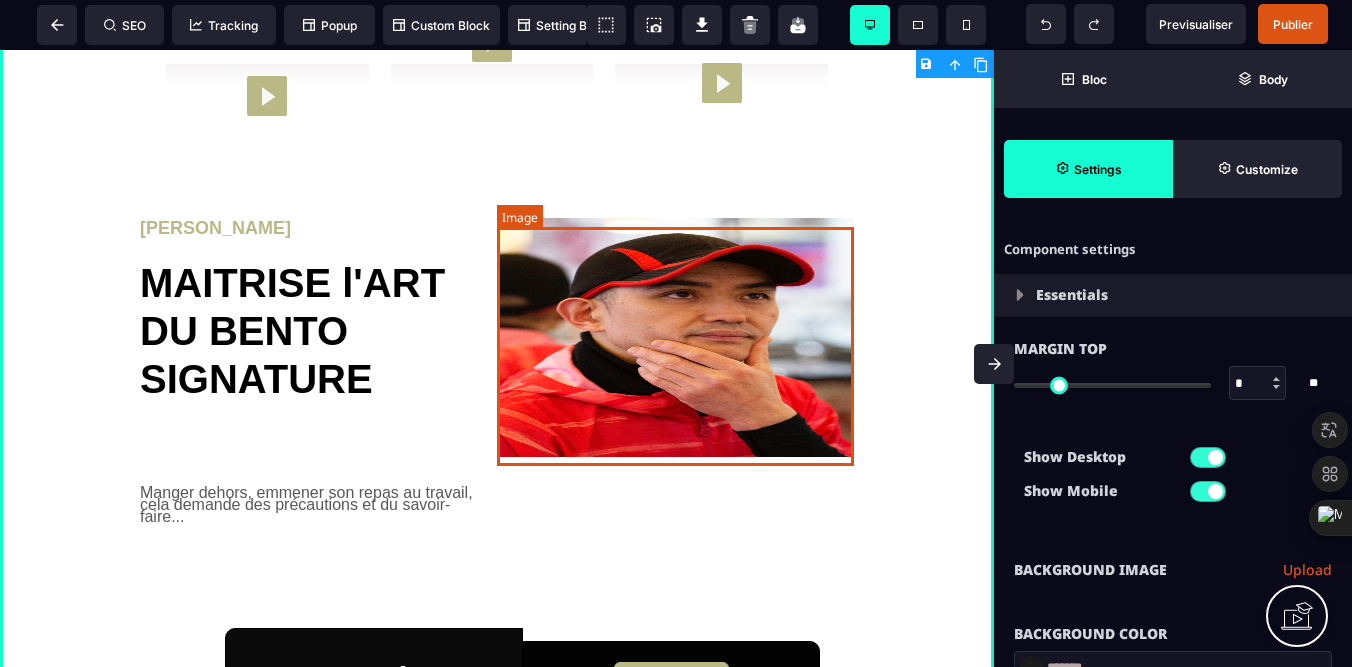 click at bounding box center [675, 337] 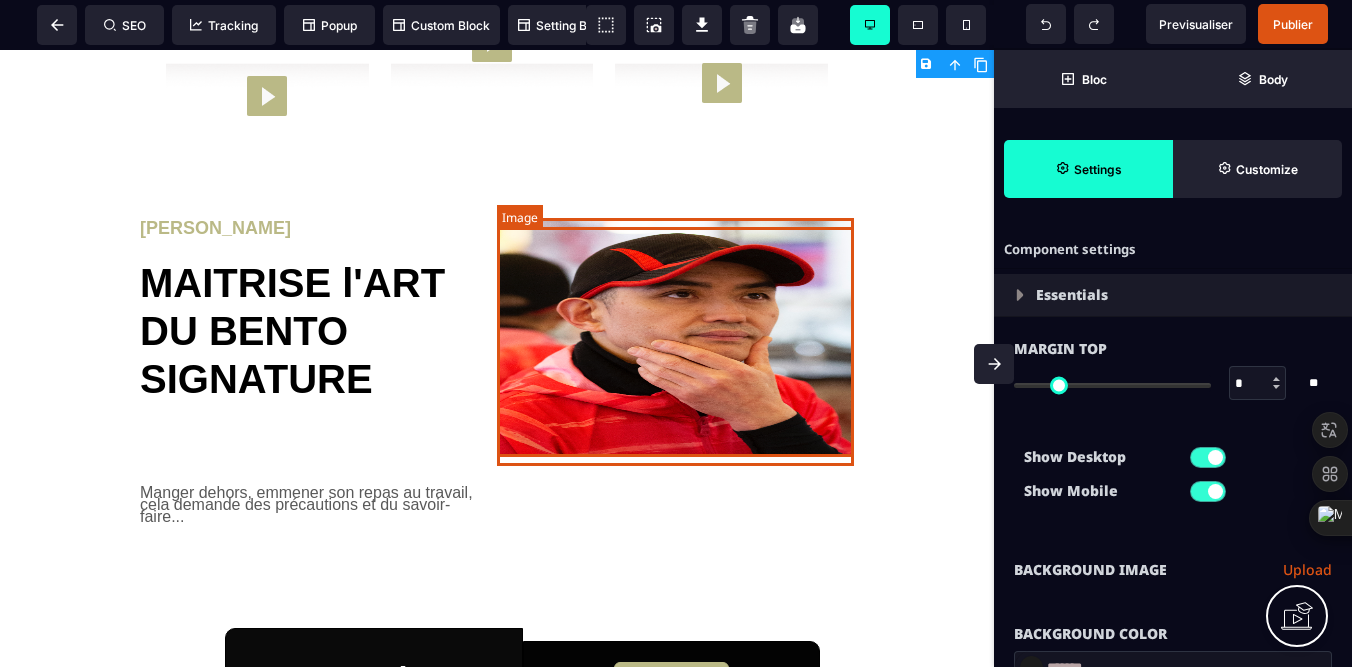 select 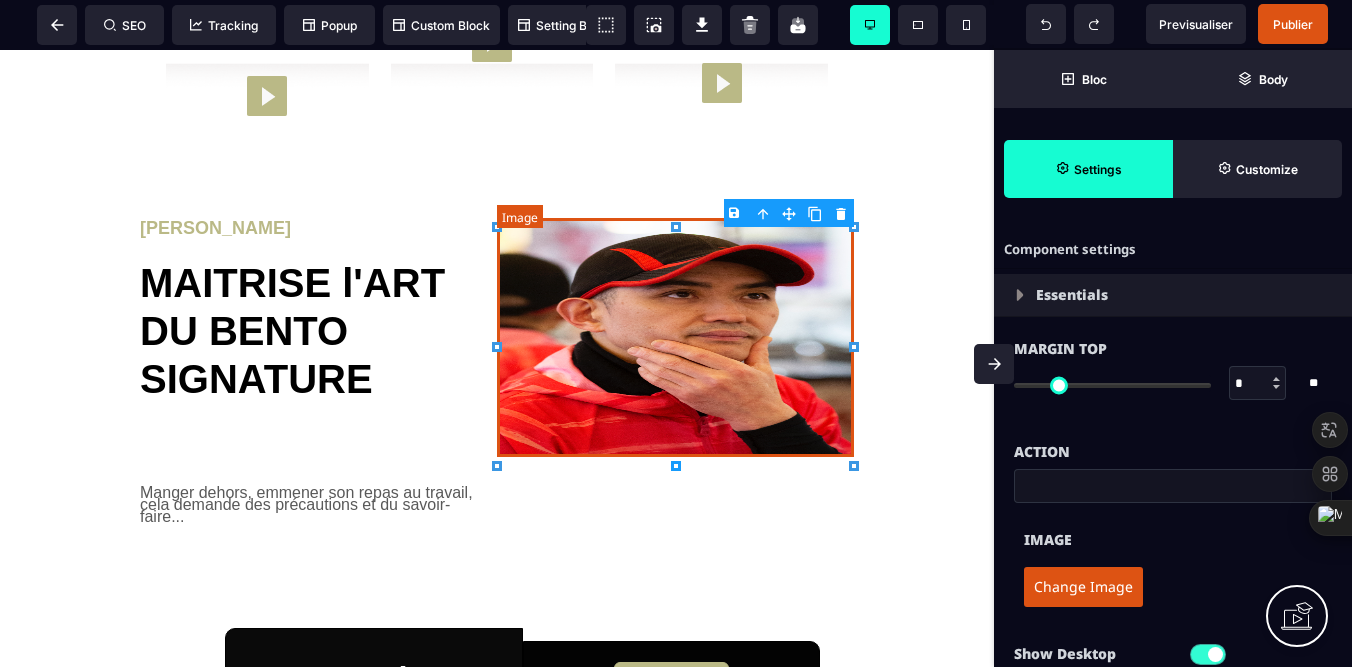 type on "***" 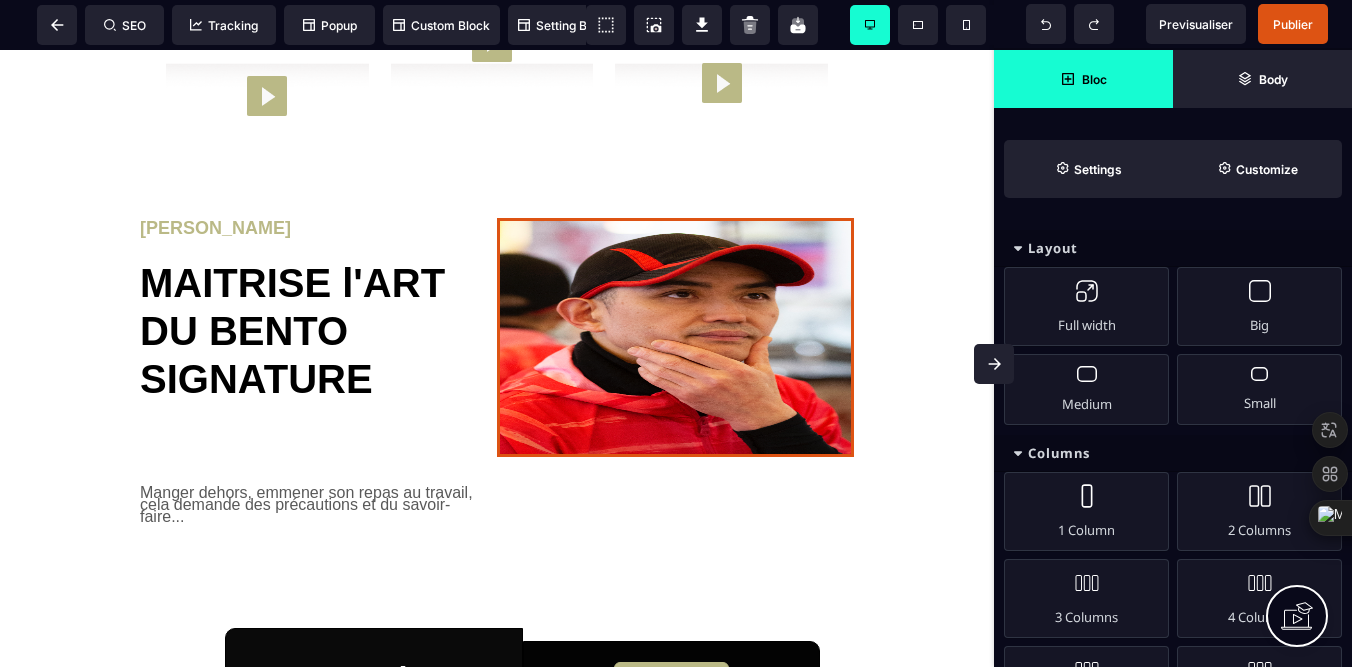 select 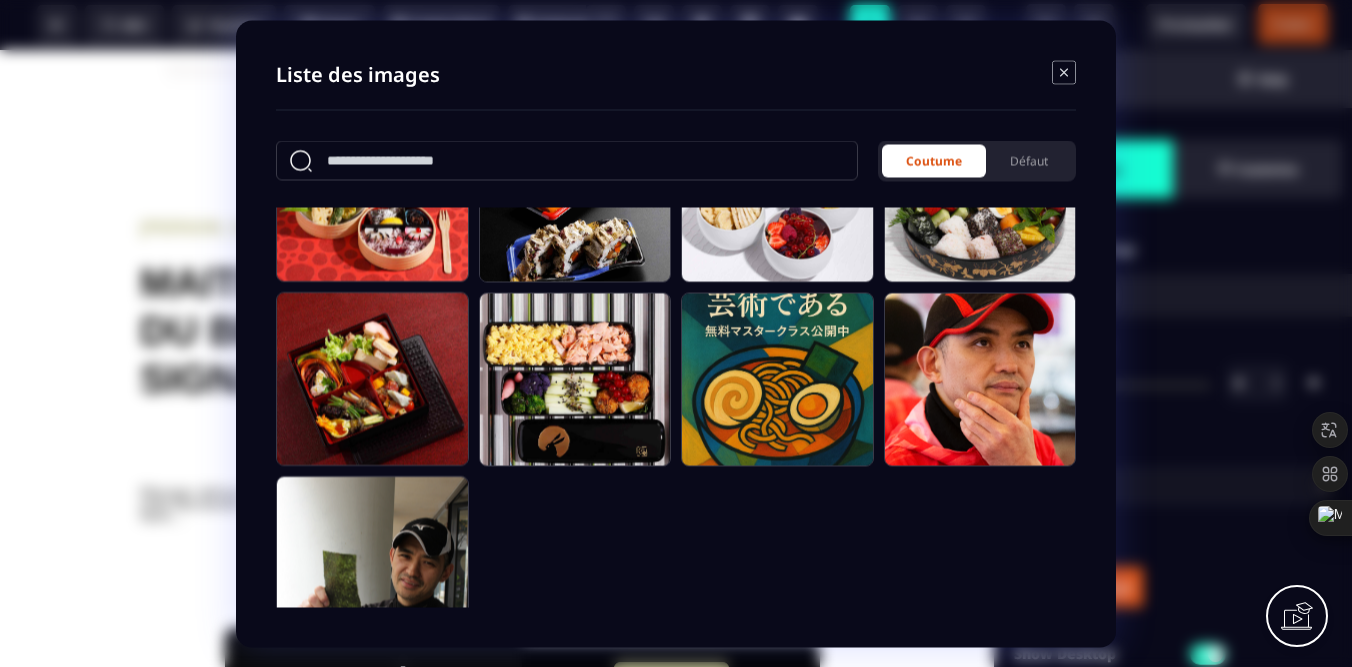 scroll, scrollTop: 694, scrollLeft: 0, axis: vertical 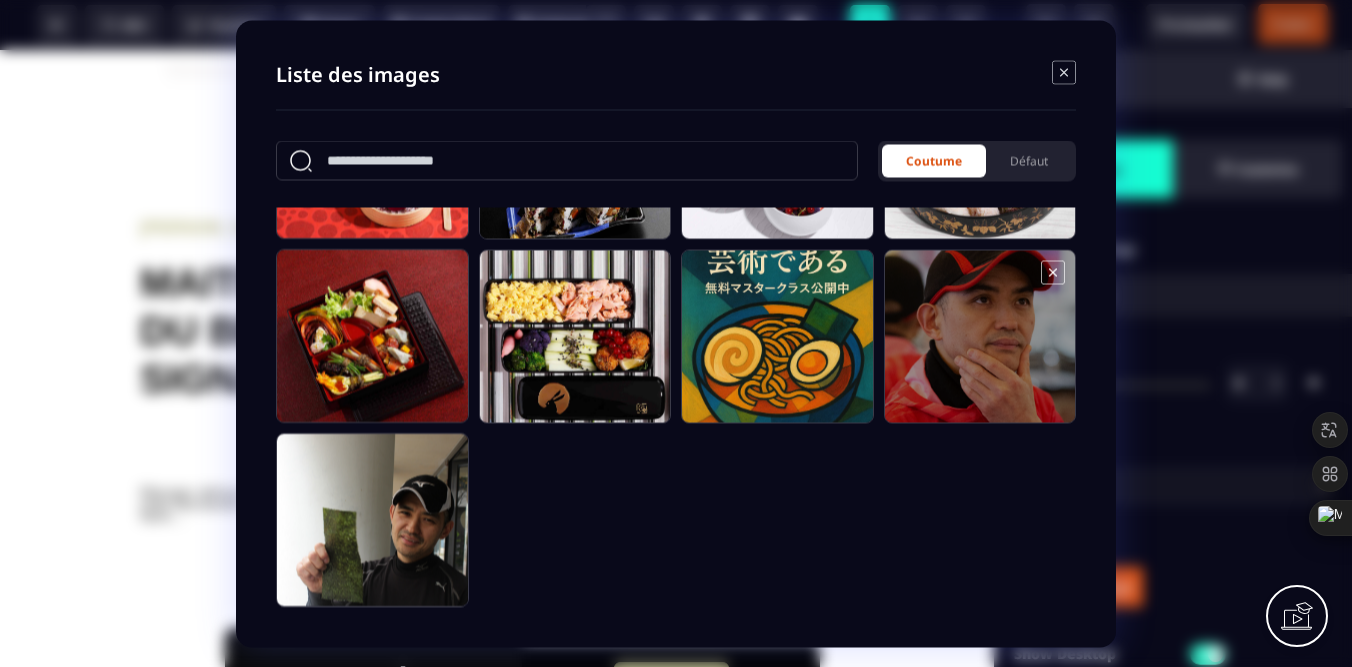 click at bounding box center [980, 345] 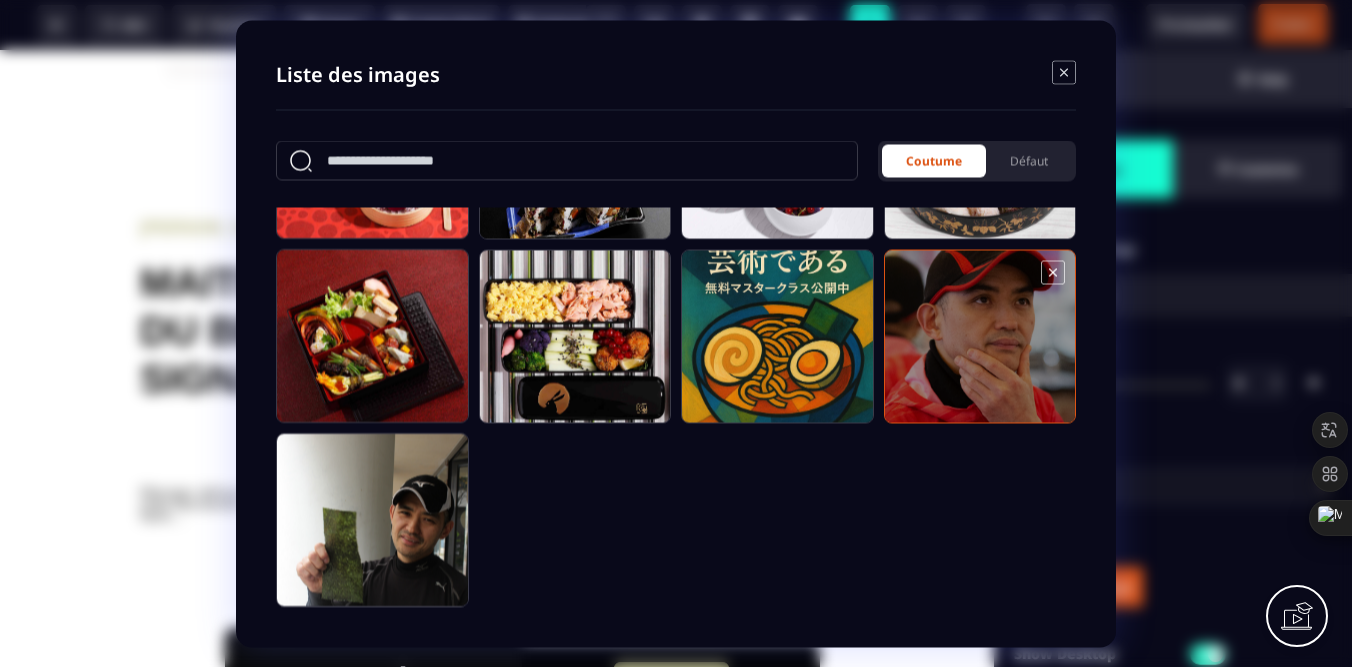 click at bounding box center (980, 345) 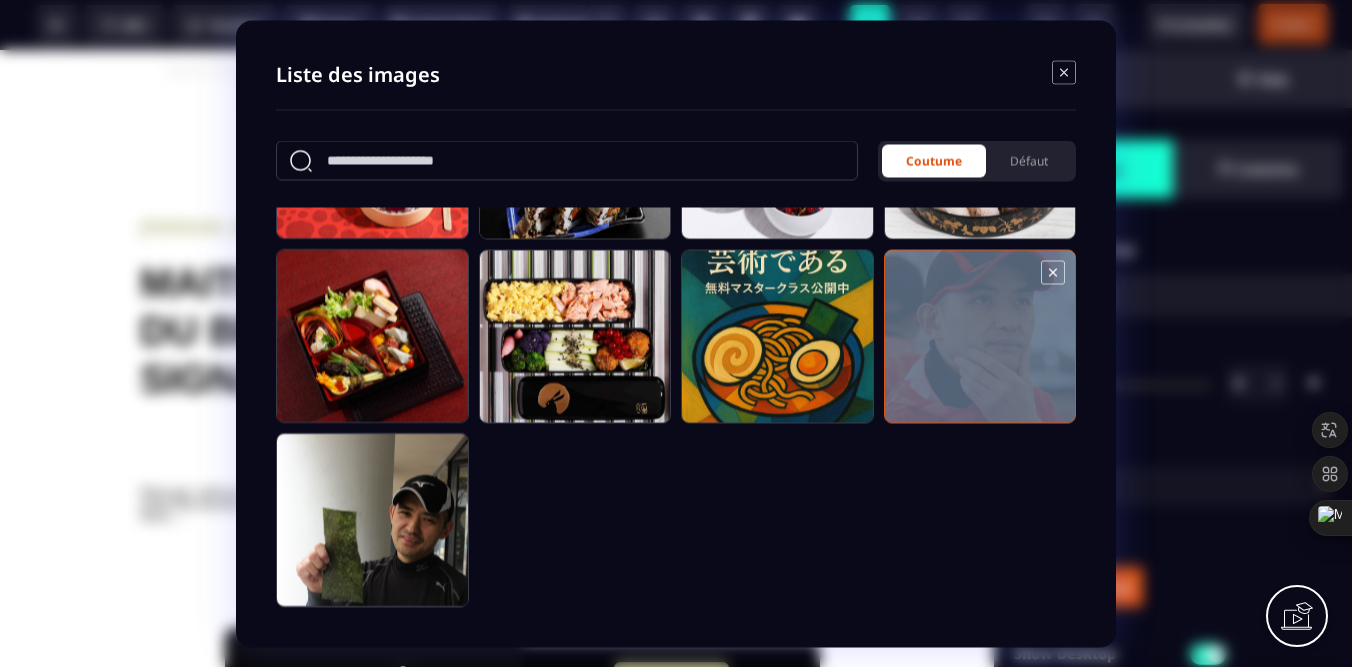 click at bounding box center [980, 345] 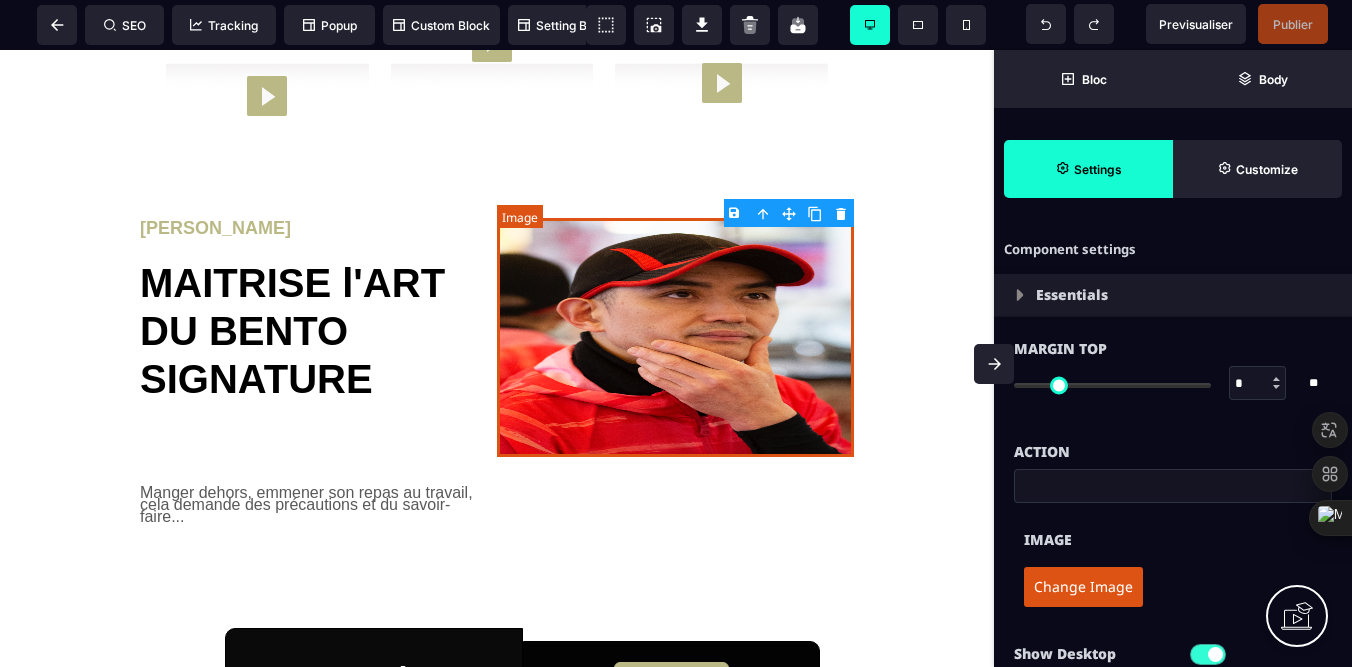 click at bounding box center [675, 337] 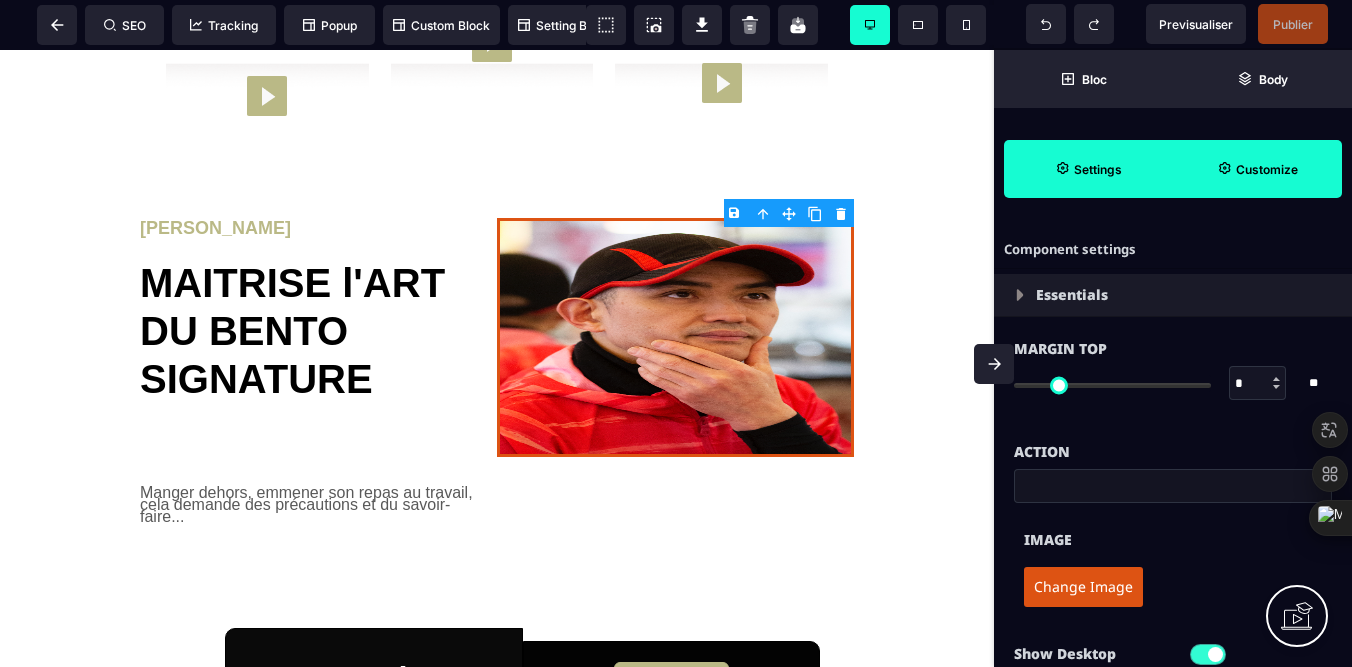 click on "Customize" at bounding box center [1257, 169] 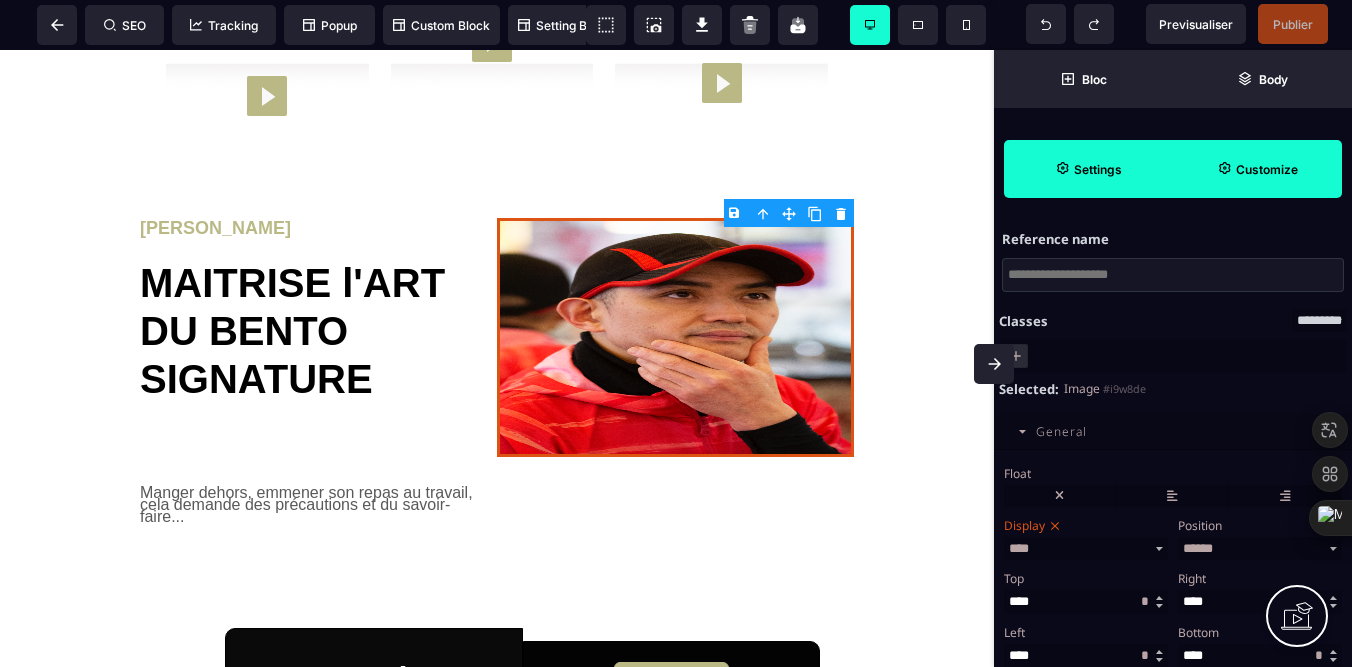 click on "Settings" at bounding box center (1088, 169) 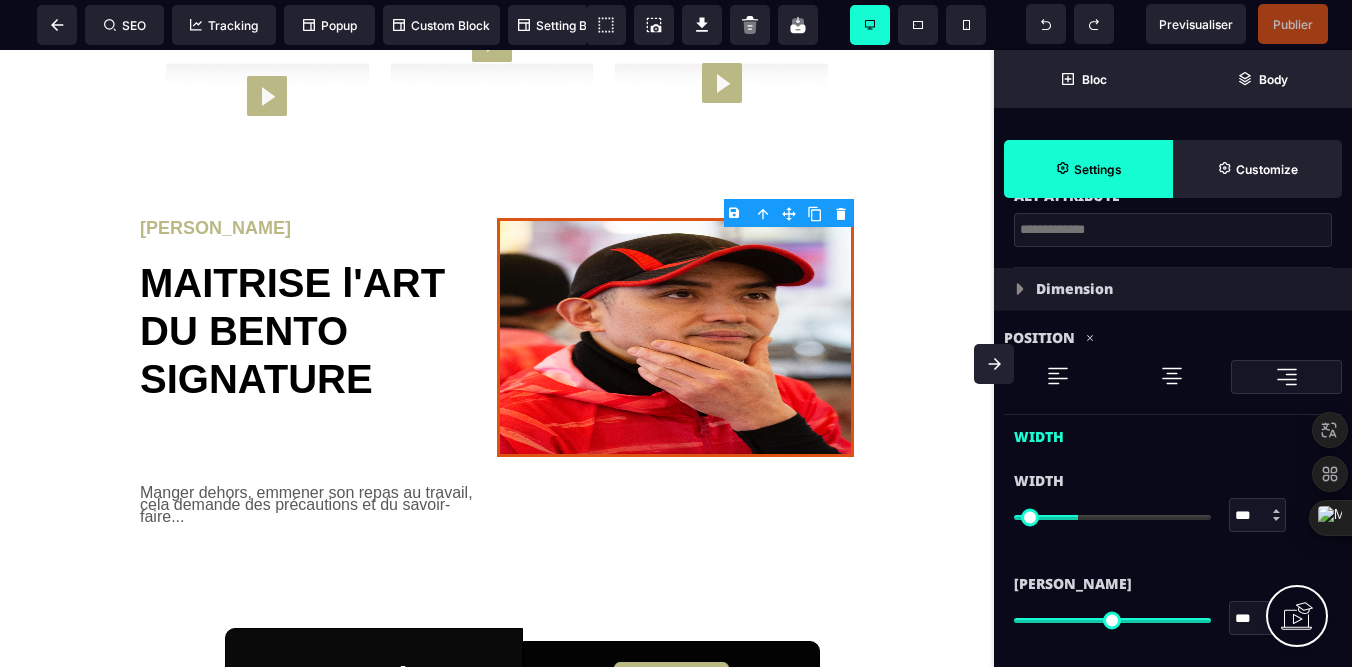 scroll, scrollTop: 567, scrollLeft: 0, axis: vertical 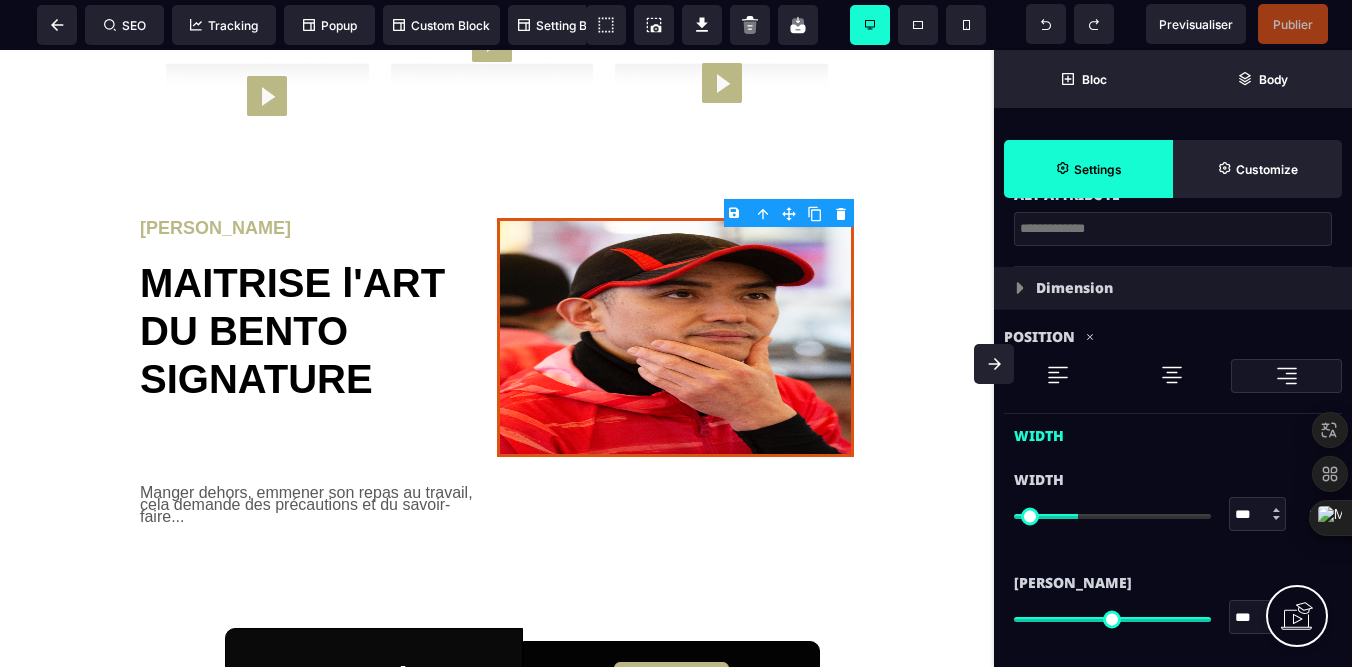 click at bounding box center [1172, 375] 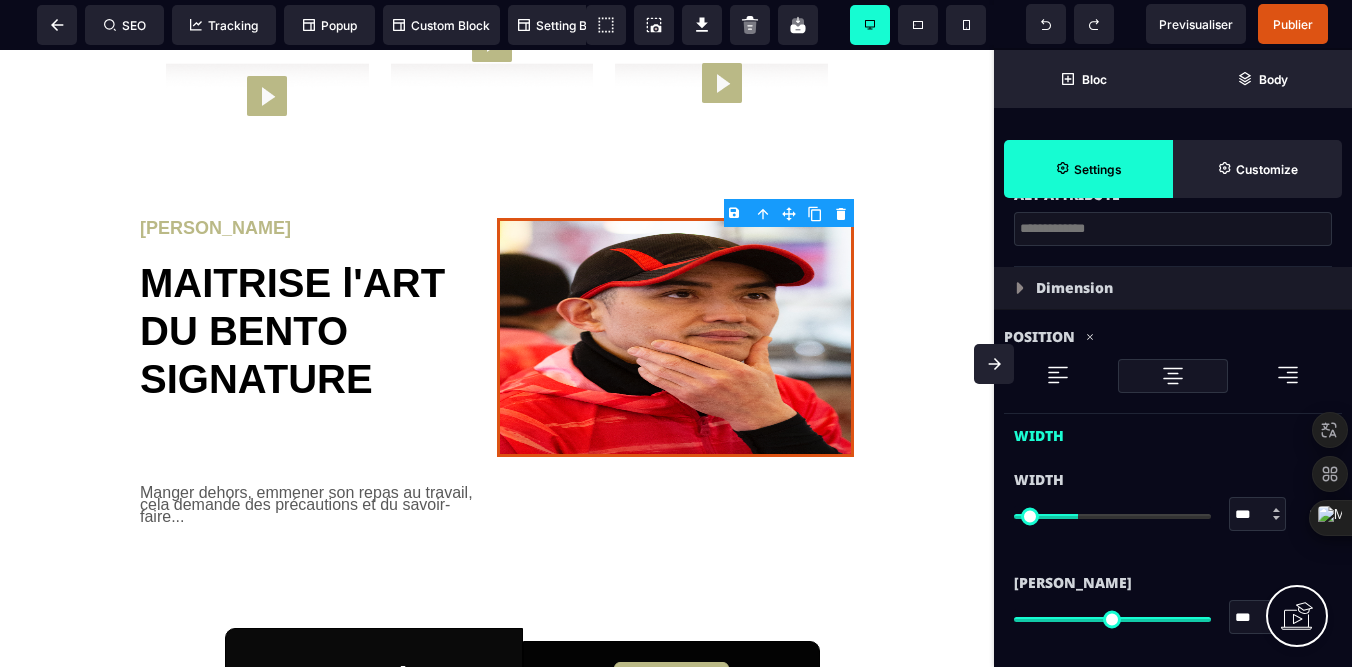 type on "***" 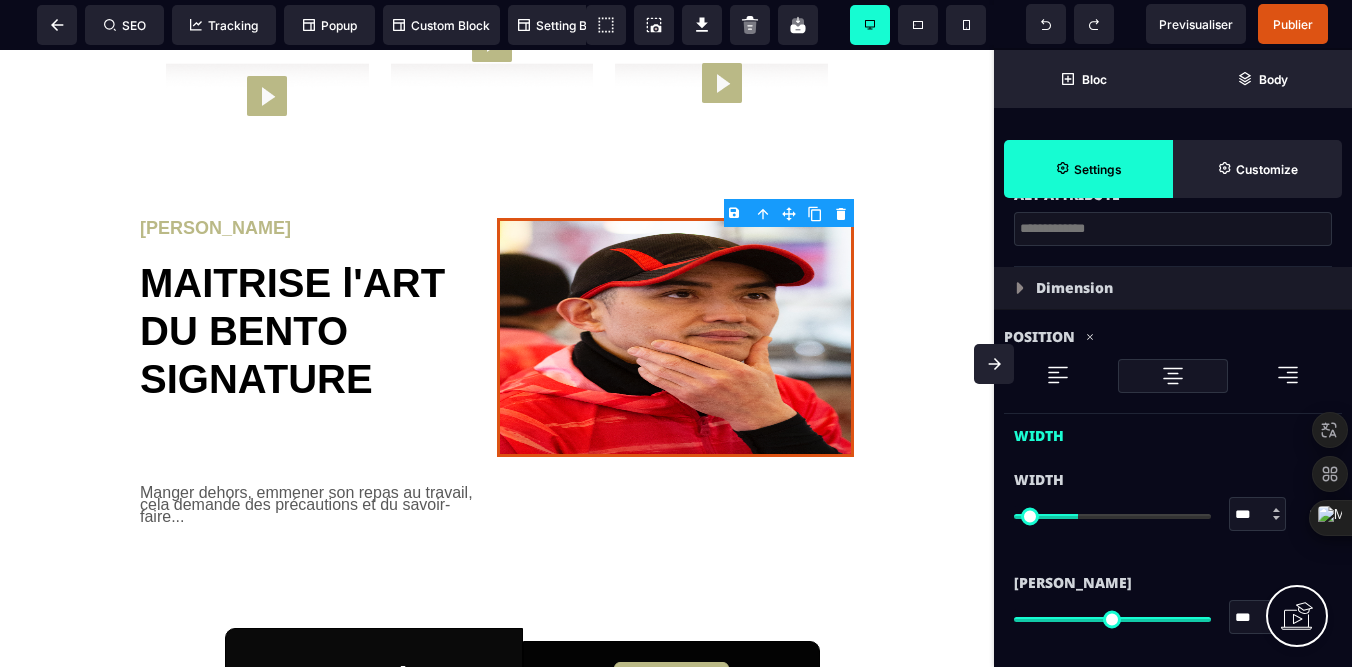type on "***" 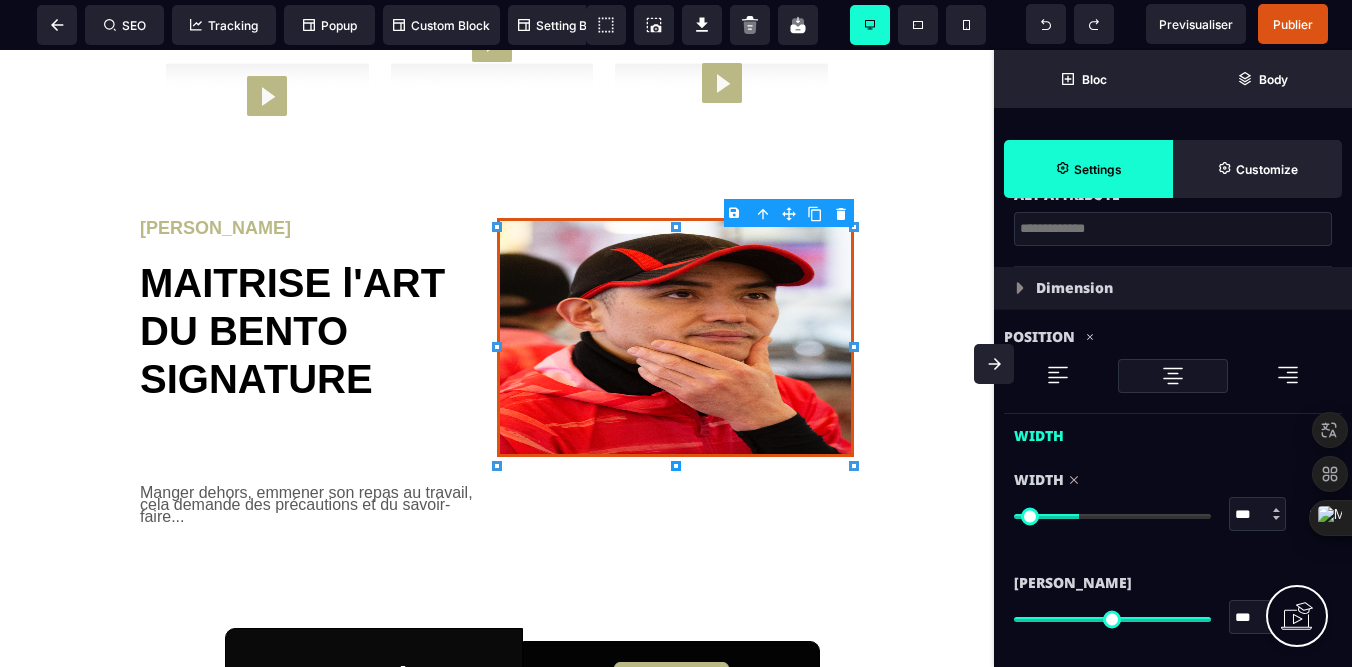 type on "***" 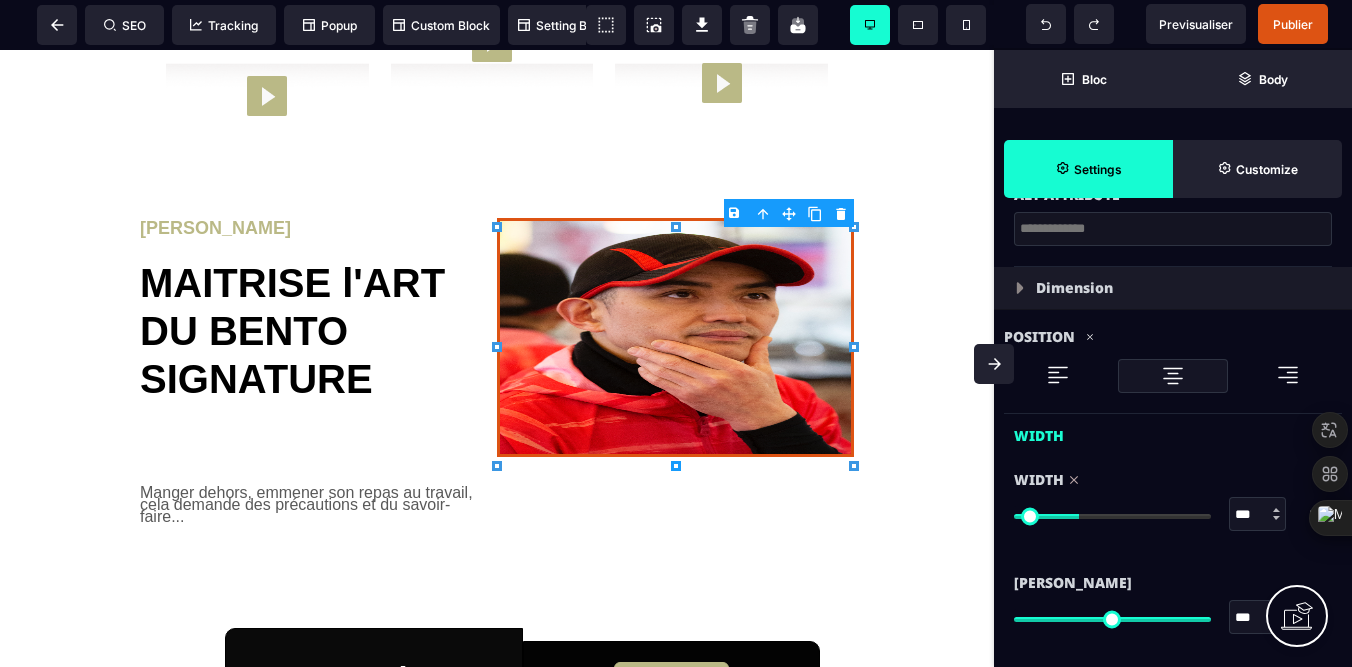 type on "***" 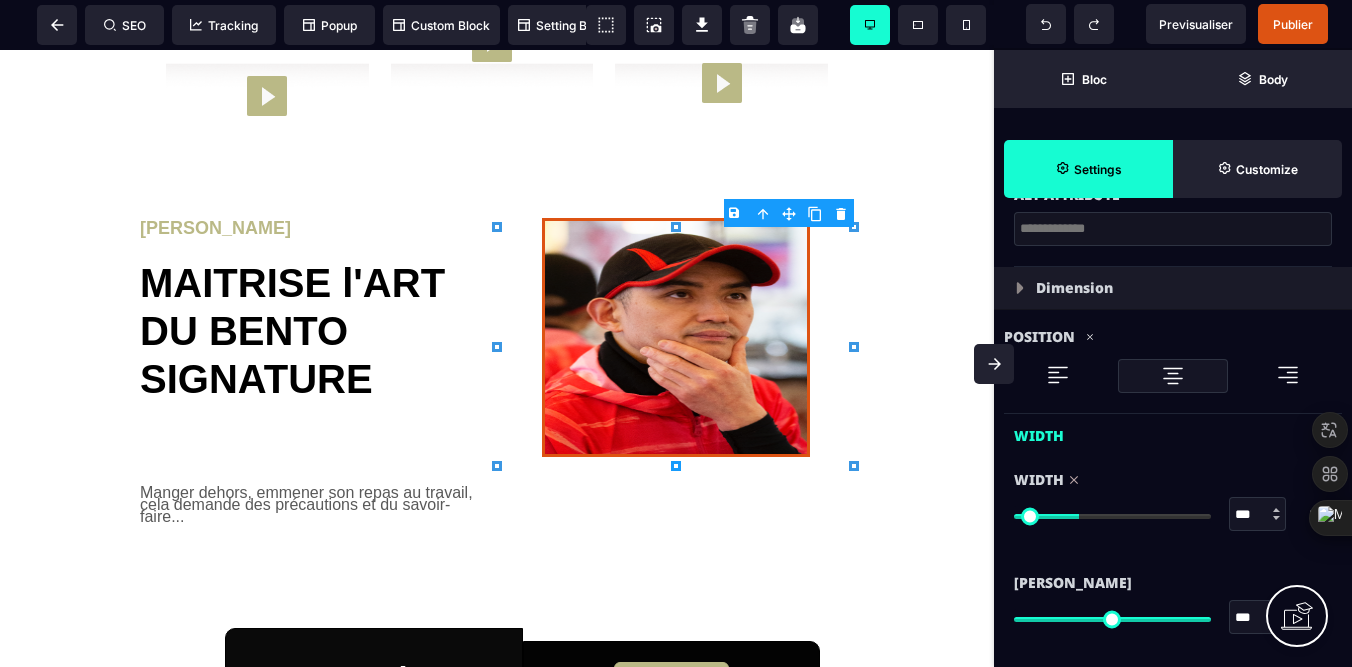 type on "***" 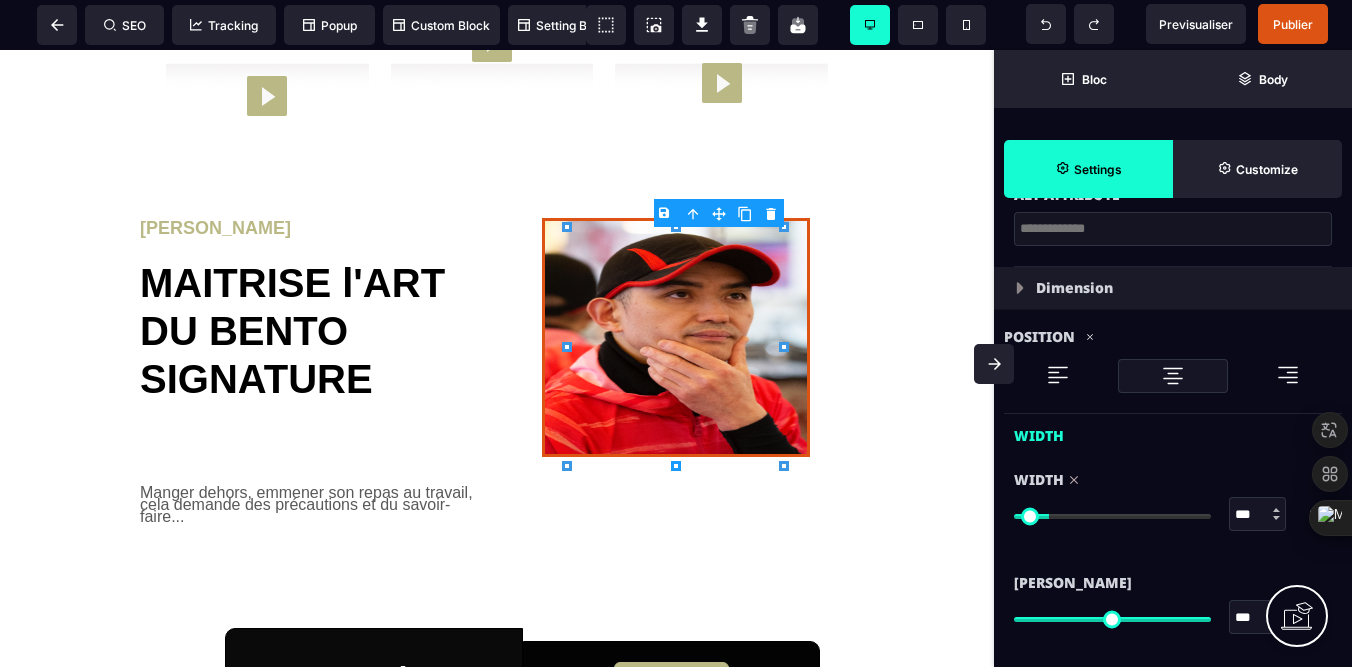 type on "***" 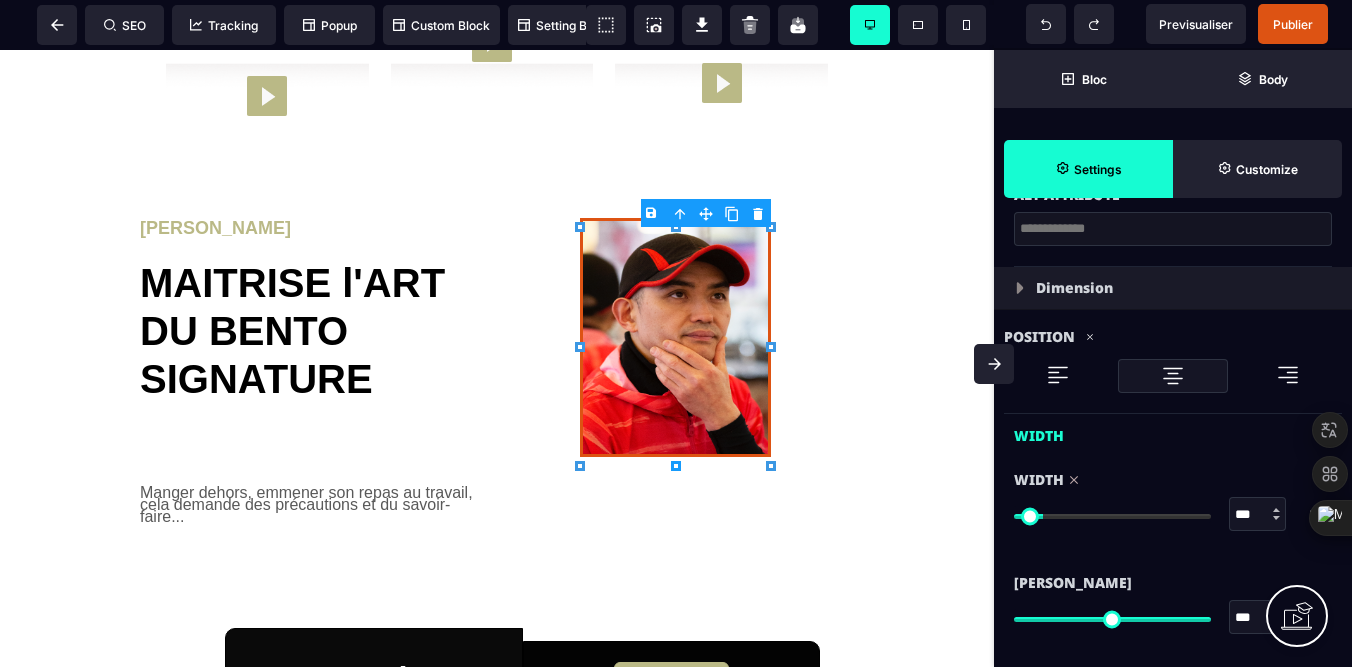 type on "***" 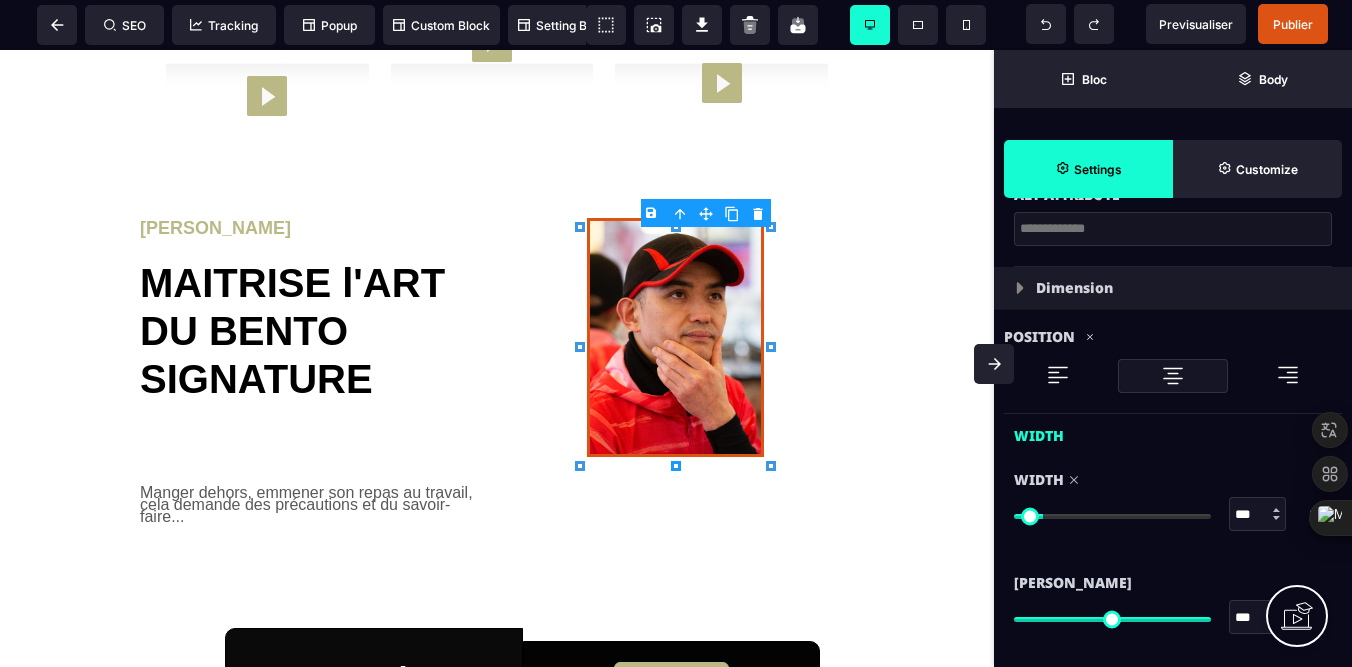 type on "***" 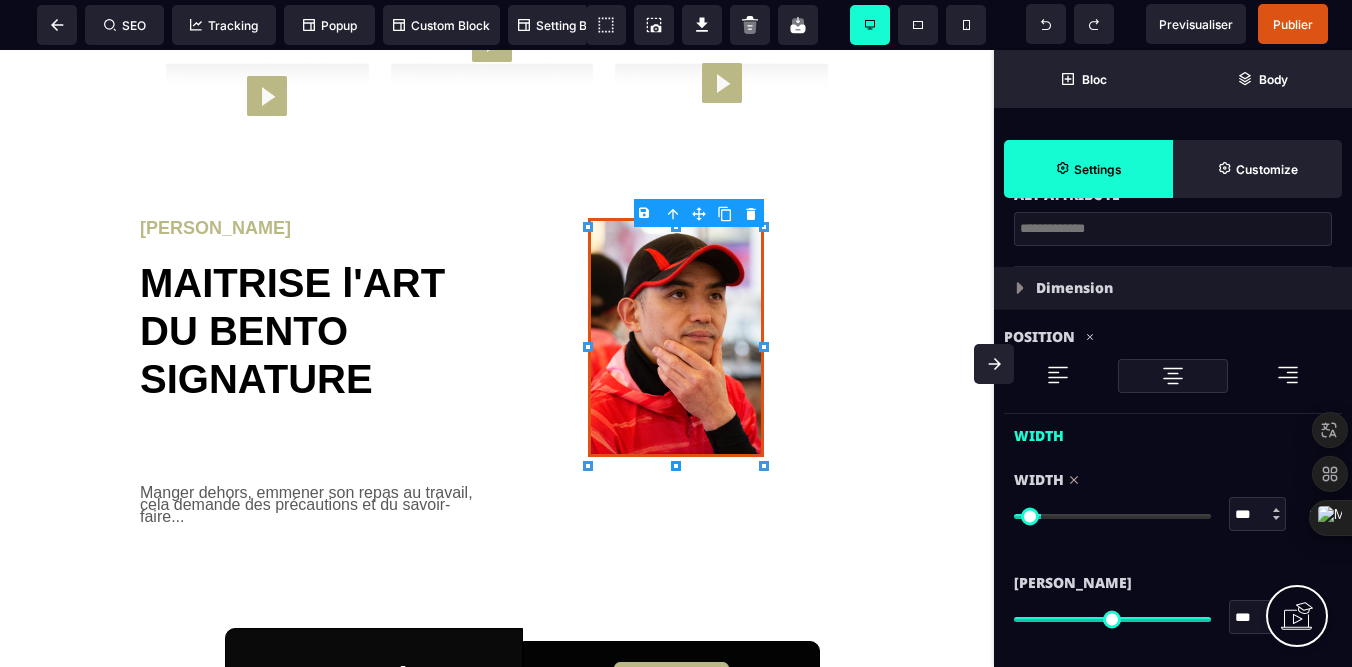 type on "***" 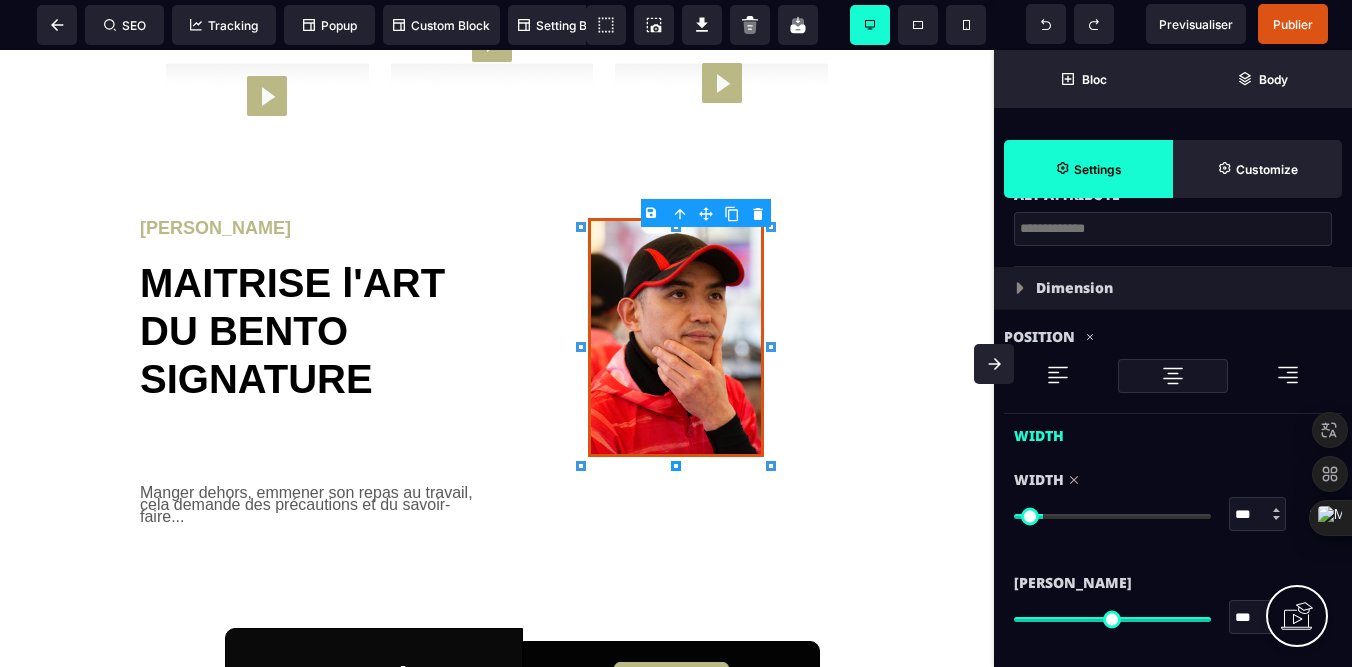 type on "***" 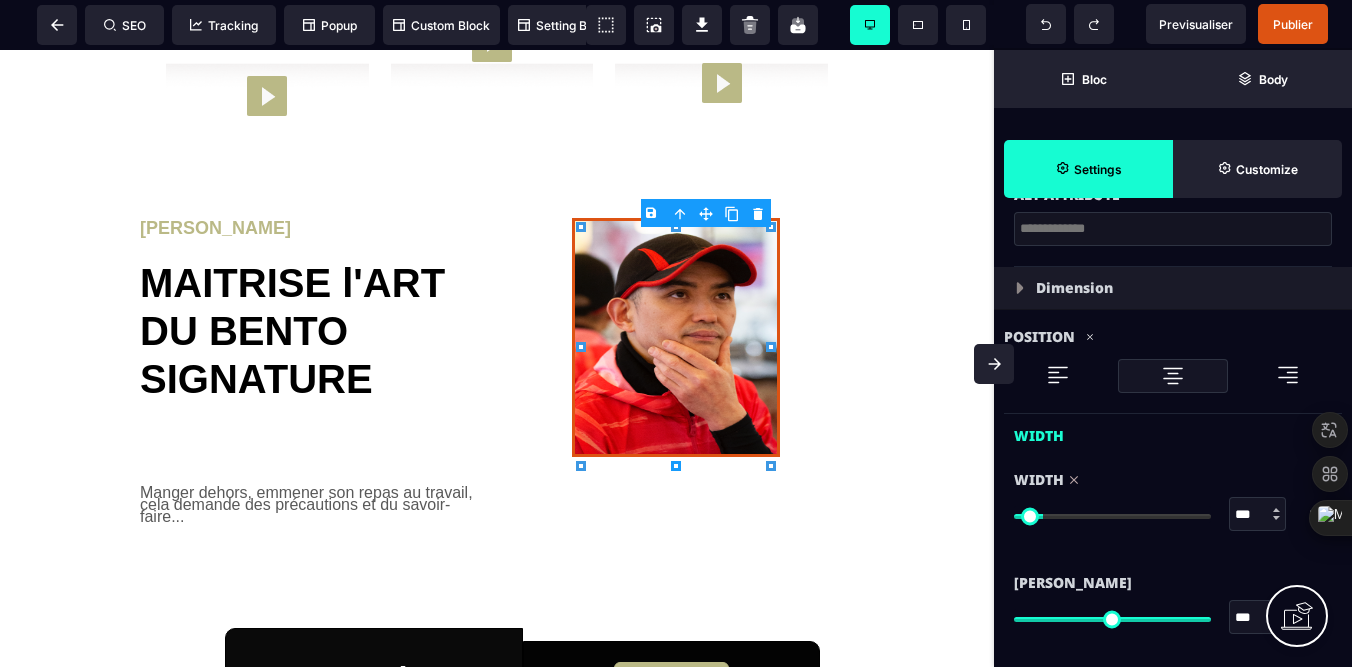 type on "***" 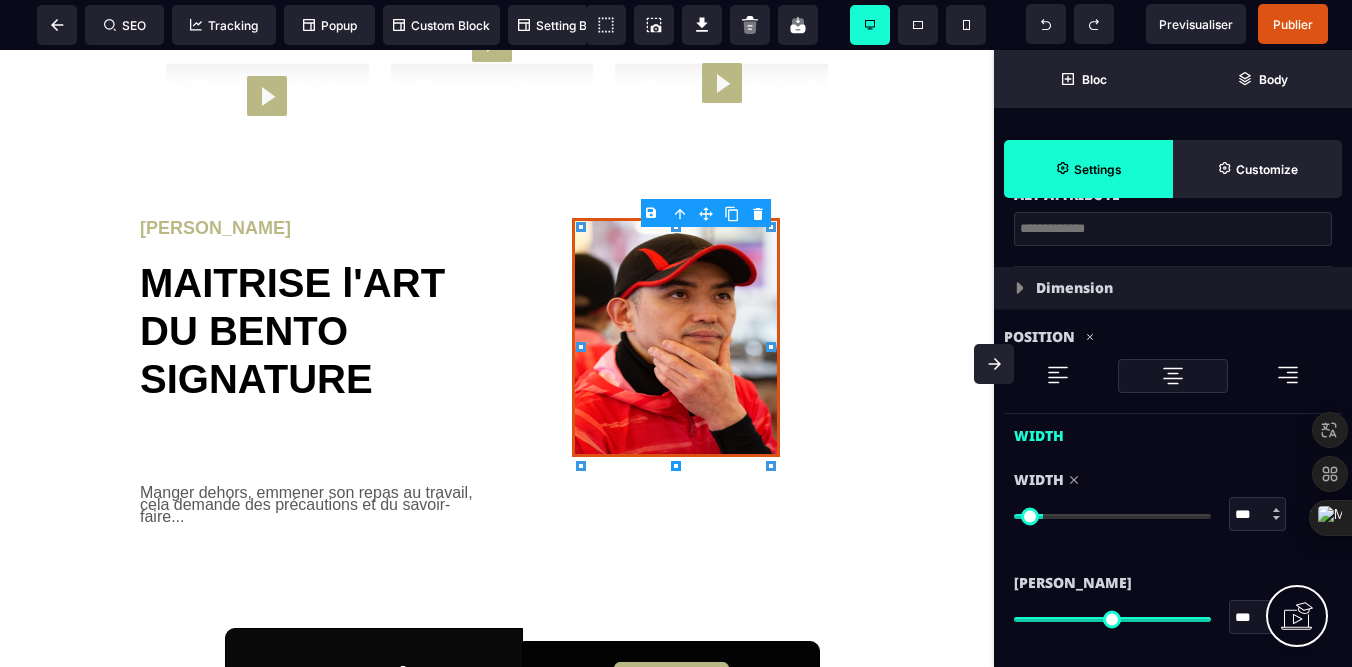 type on "***" 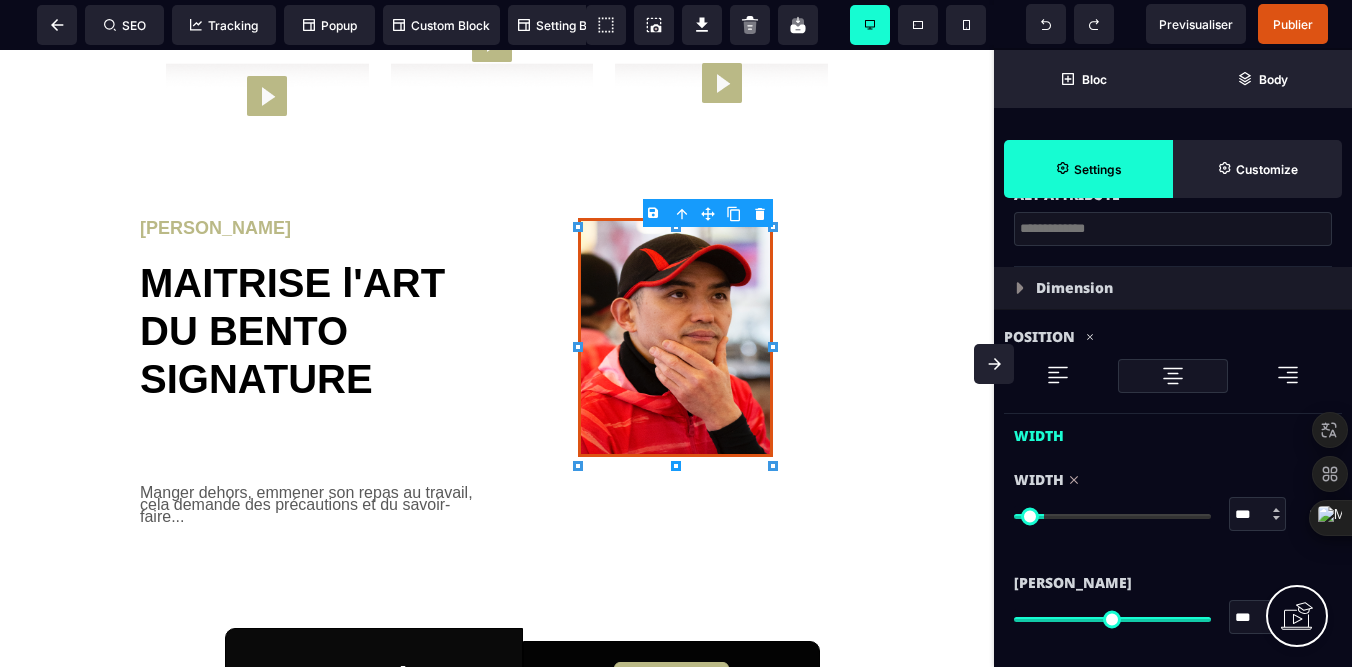 drag, startPoint x: 1084, startPoint y: 514, endPoint x: 1050, endPoint y: 510, distance: 34.234486 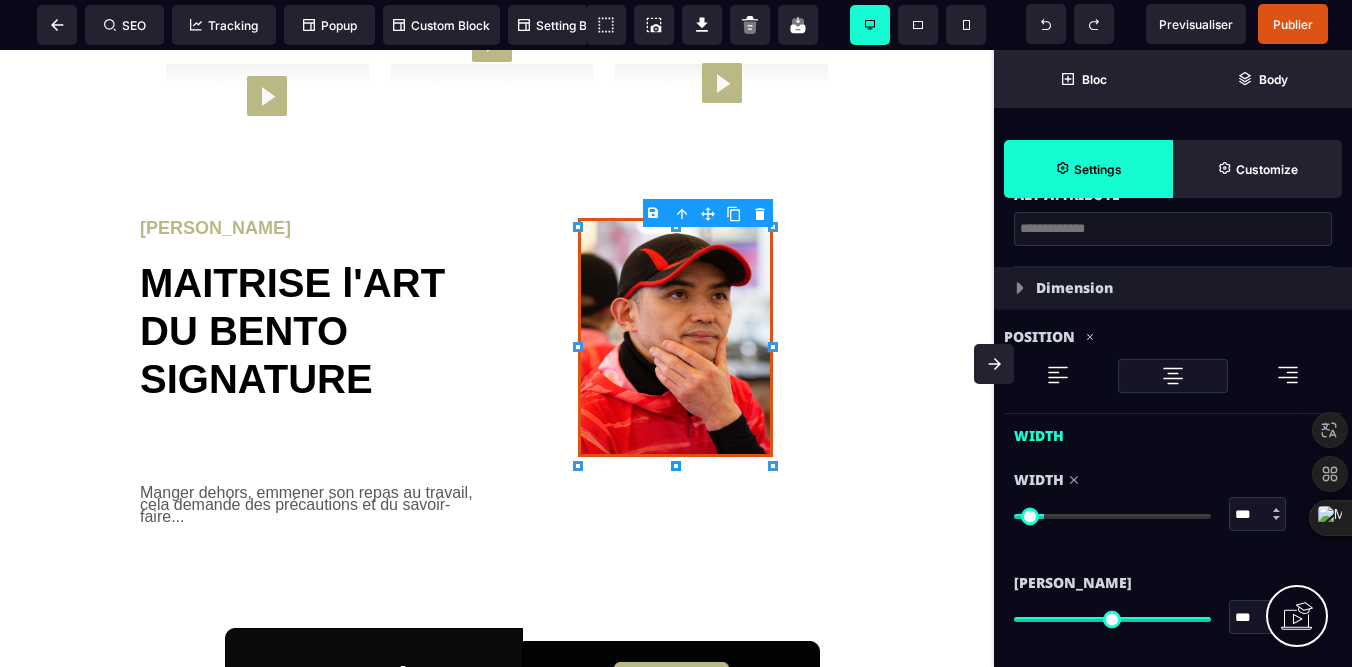 click at bounding box center (1112, 516) 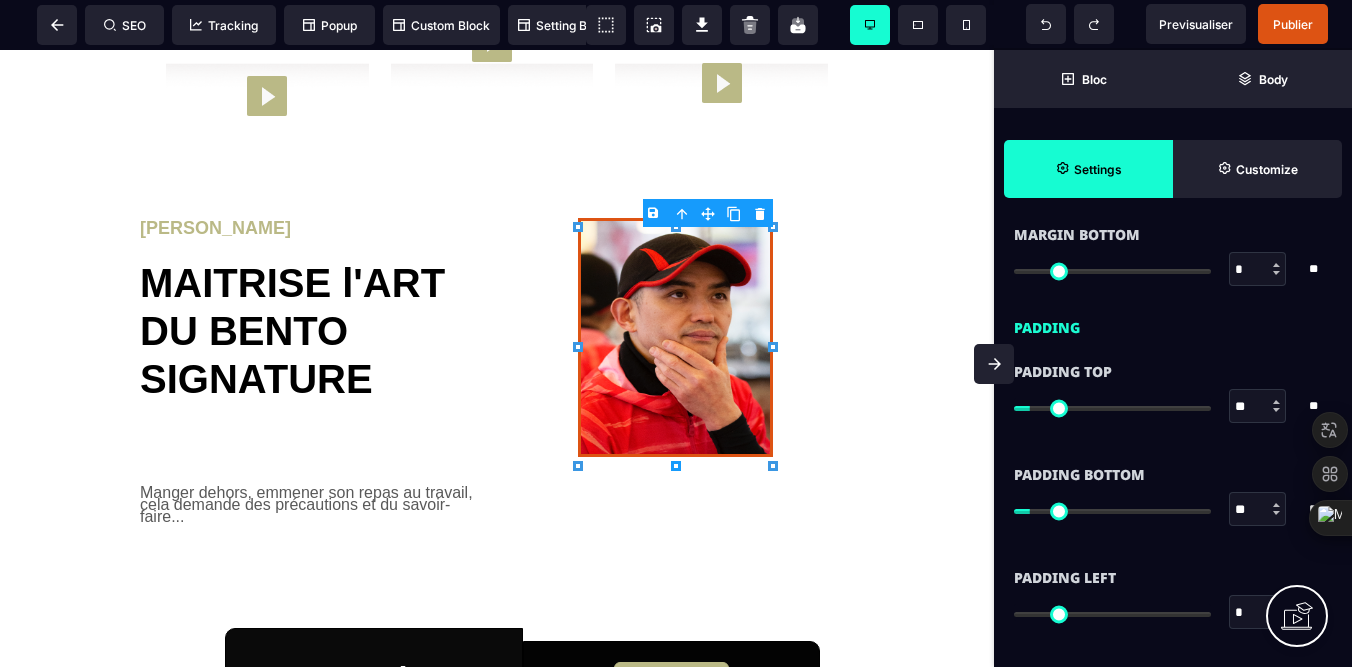 scroll, scrollTop: 1157, scrollLeft: 0, axis: vertical 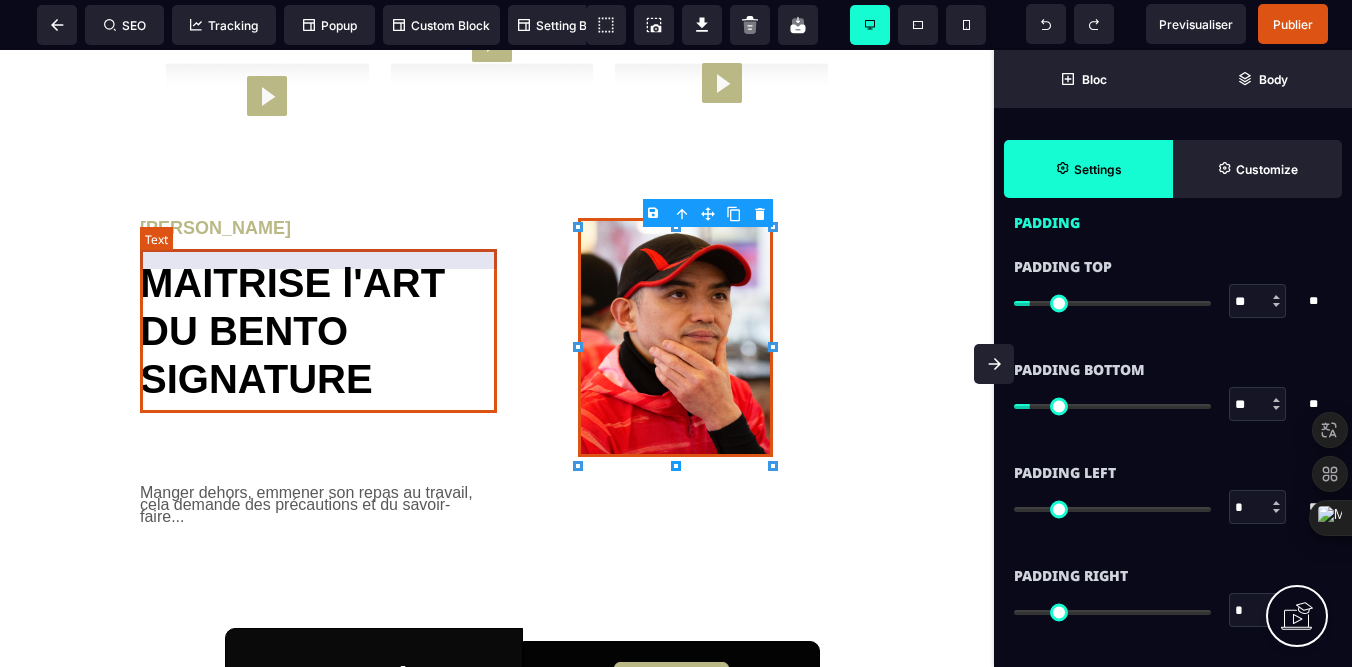click on "MAITRISE l'ART DU BENTO SIGNATURE" at bounding box center (318, 321) 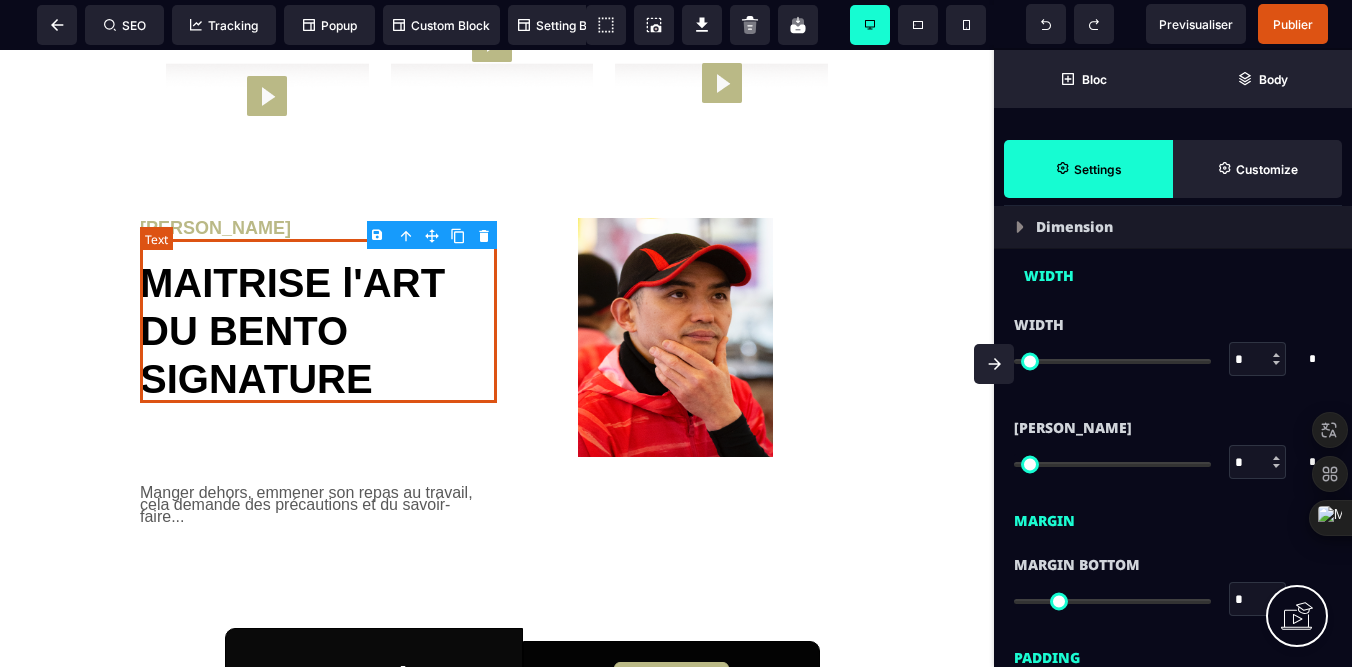 scroll, scrollTop: 0, scrollLeft: 0, axis: both 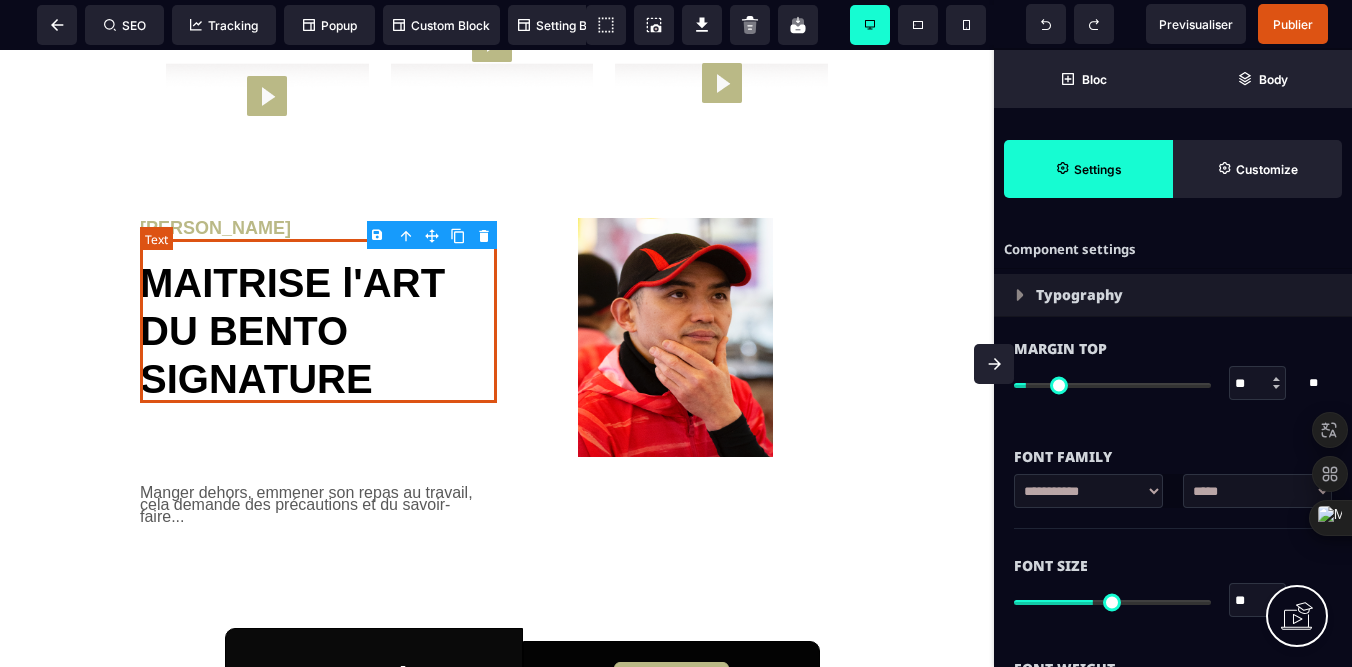click on "MAITRISE l'ART DU BENTO SIGNATURE" at bounding box center (318, 321) 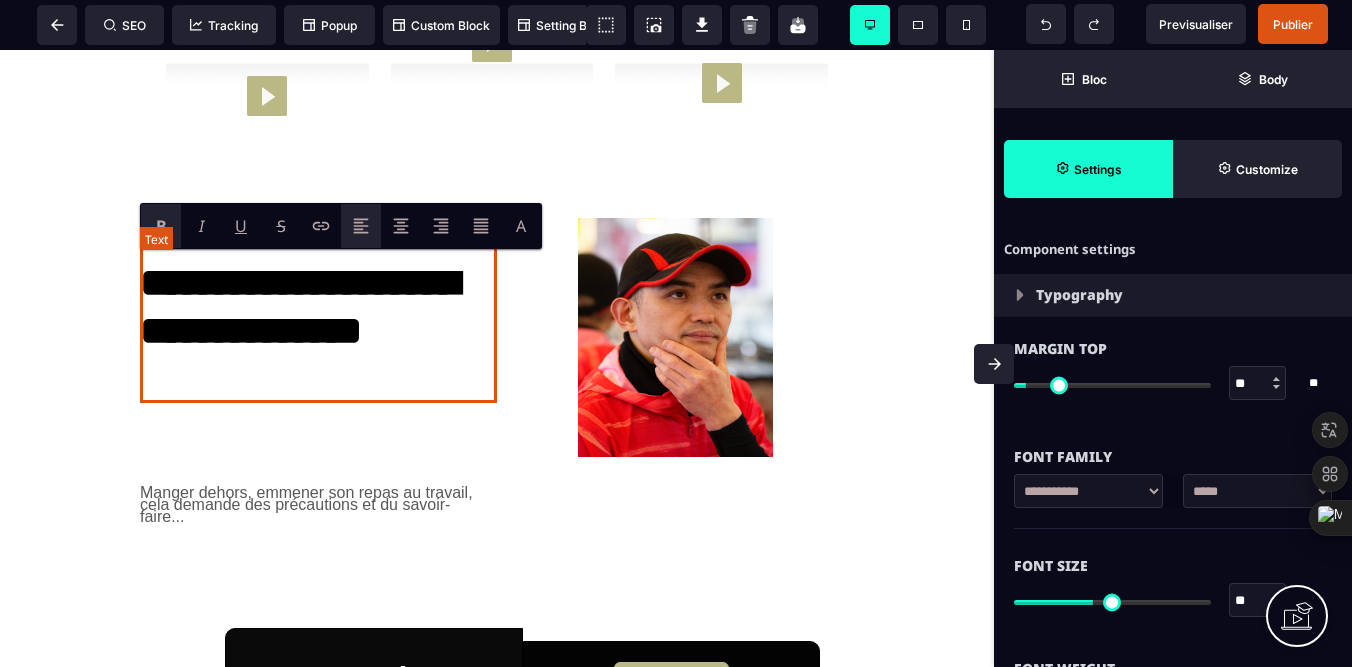 click on "**********" at bounding box center [318, 321] 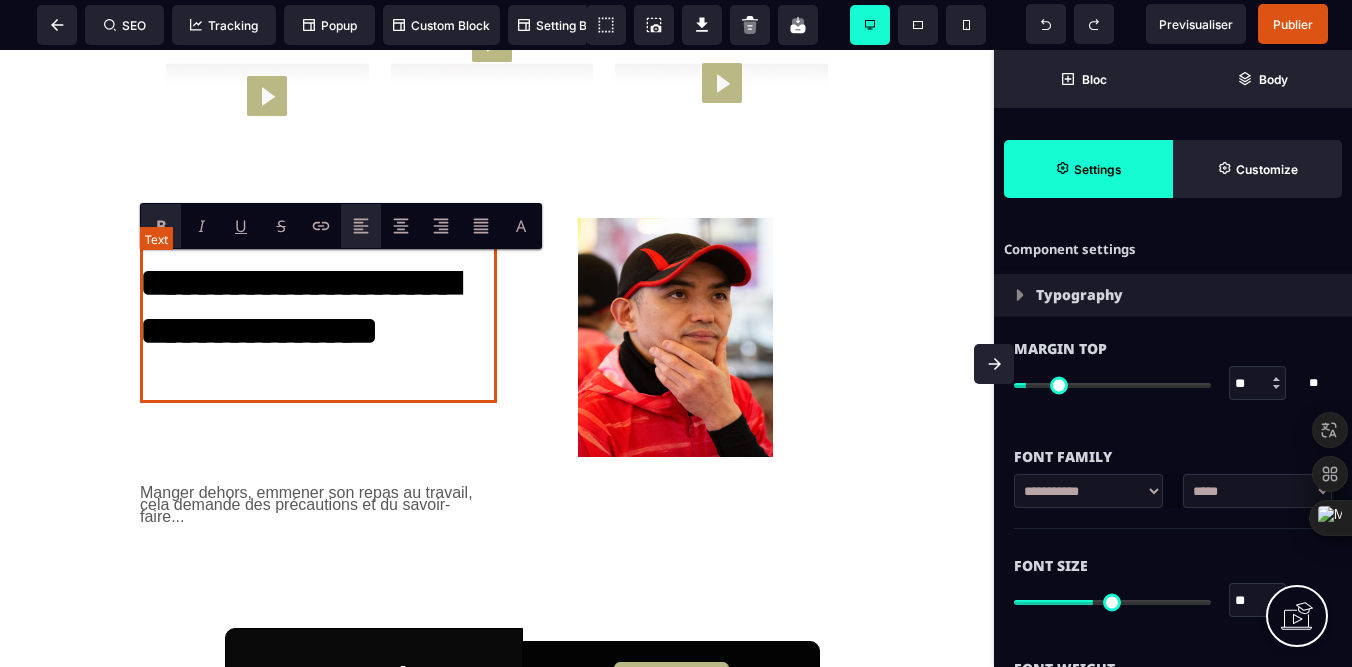 click on "**********" at bounding box center (318, 321) 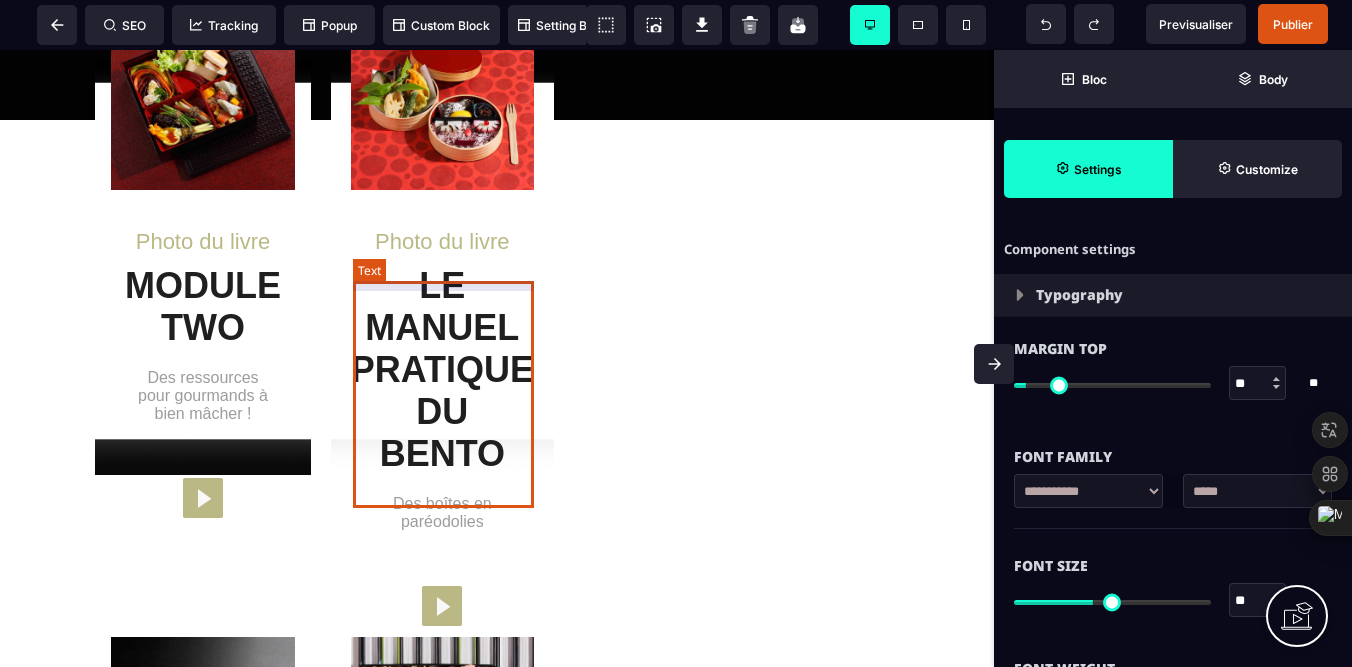 scroll, scrollTop: 4021, scrollLeft: 0, axis: vertical 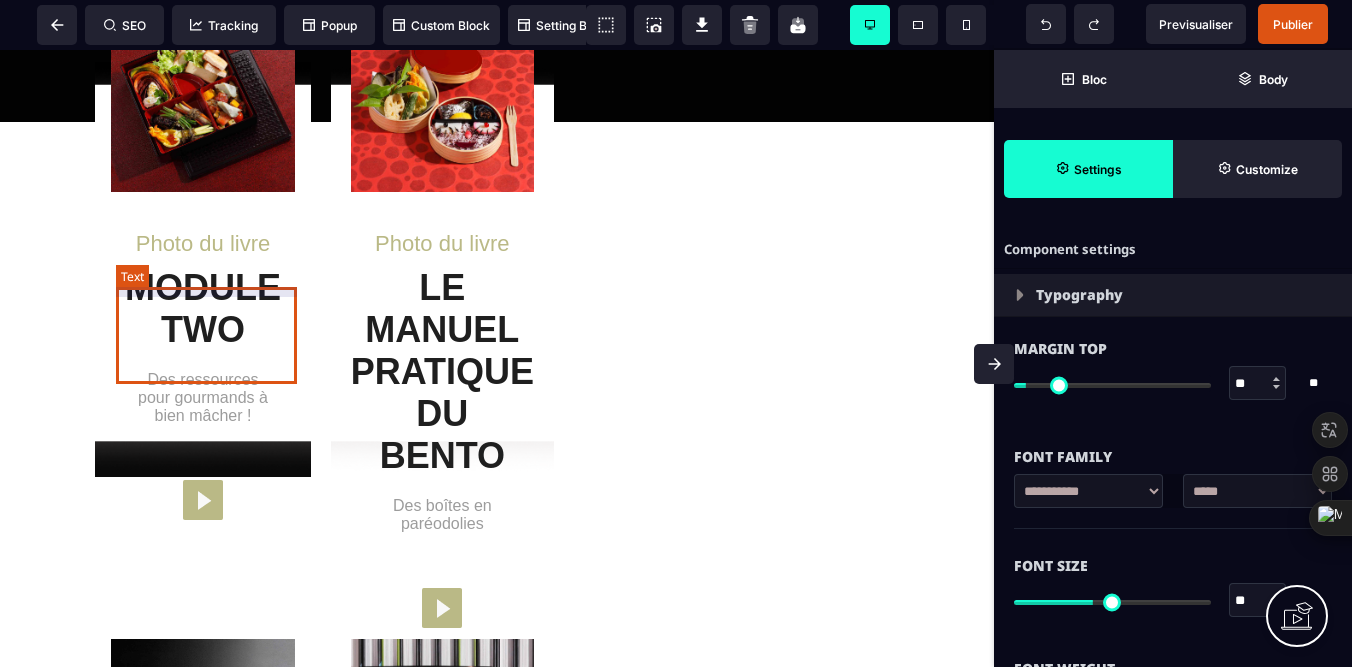 click on "MODULE  TWO" at bounding box center (202, 304) 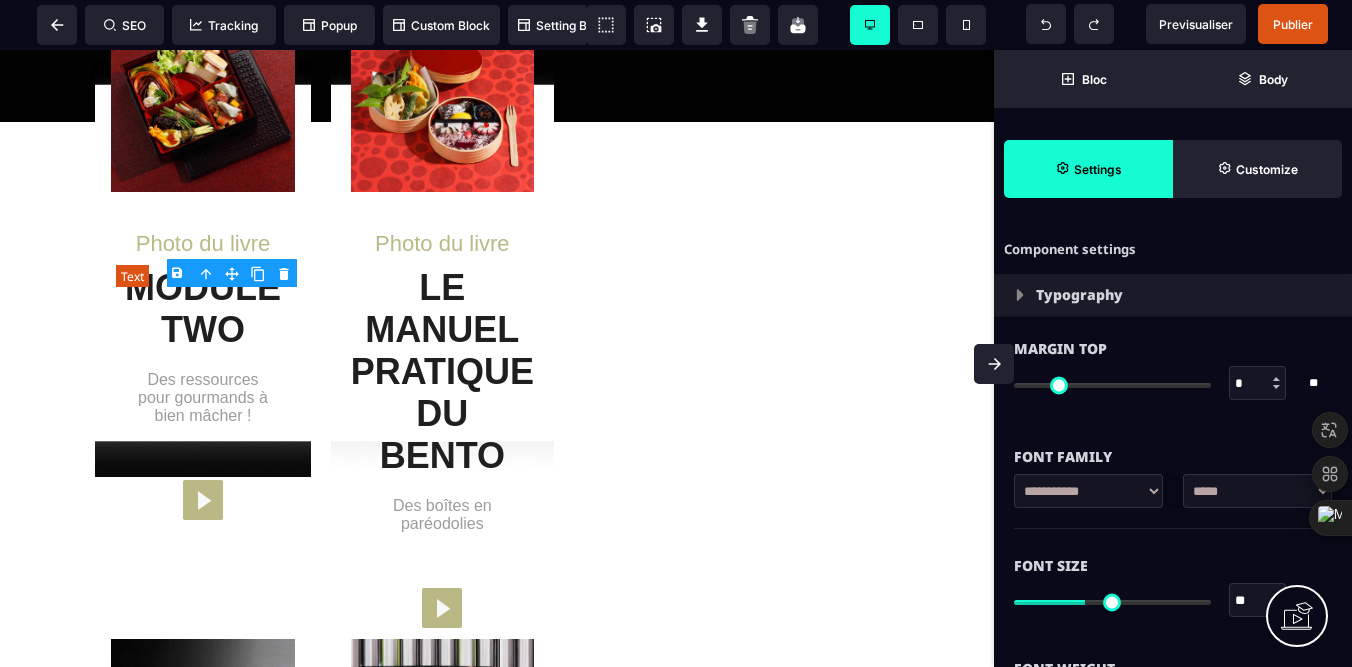 click on "MODULE  TWO" at bounding box center [202, 304] 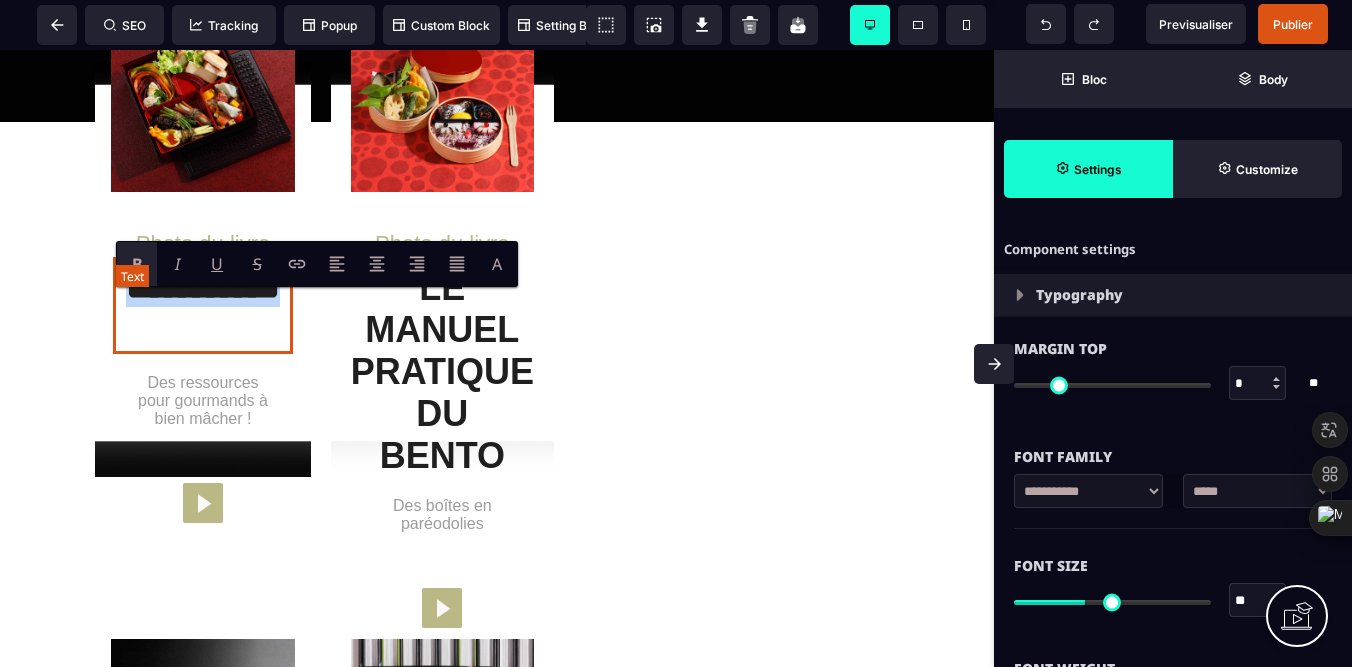 click on "**********" at bounding box center (203, 305) 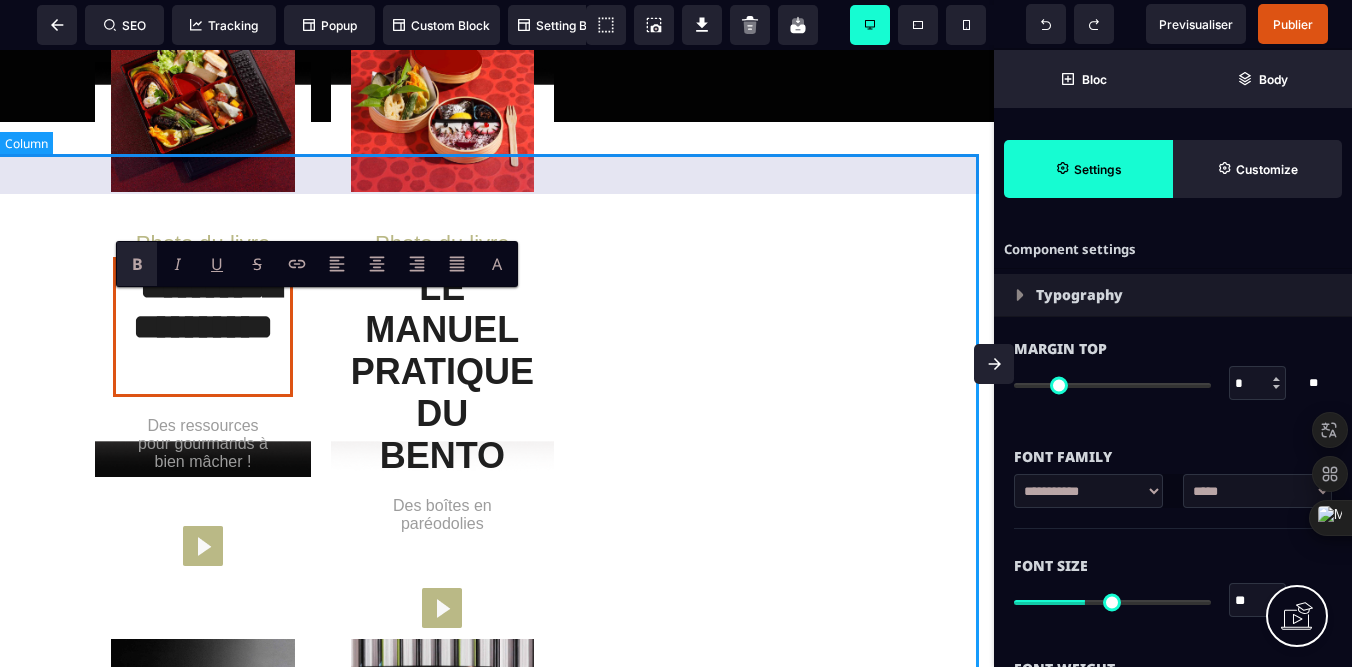 click on "**********" at bounding box center [324, 643] 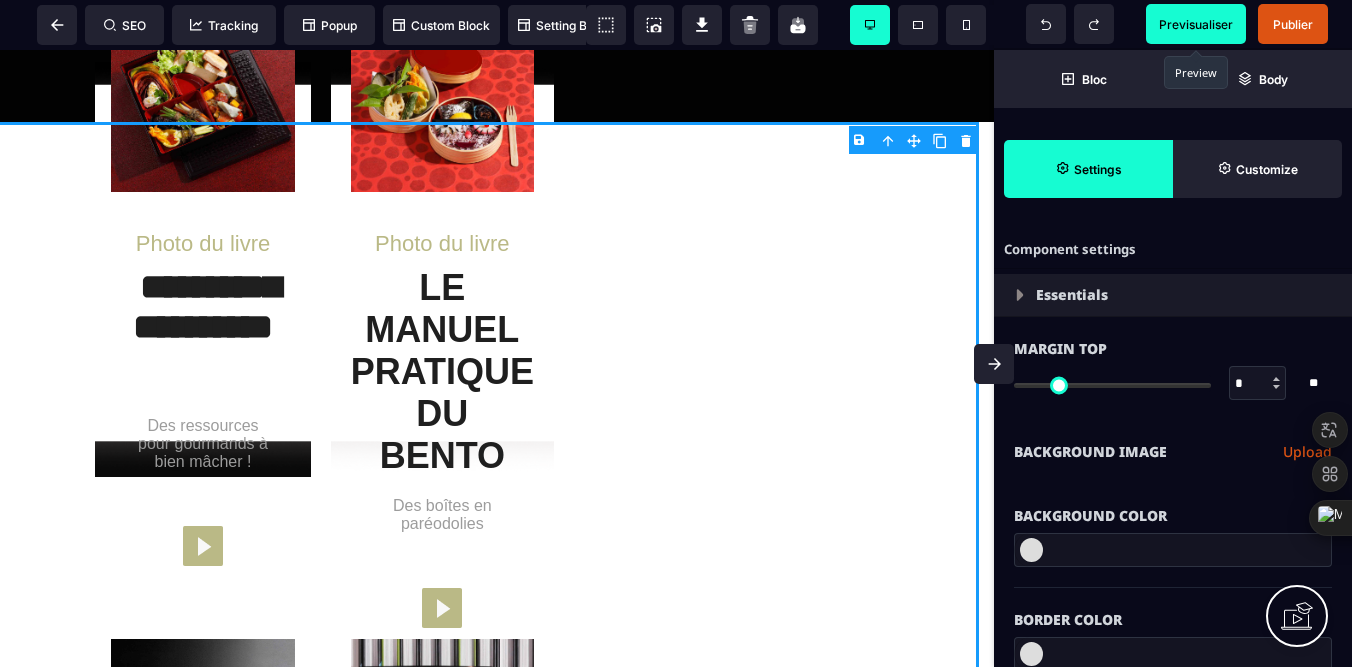 click on "Previsualiser" at bounding box center [1196, 24] 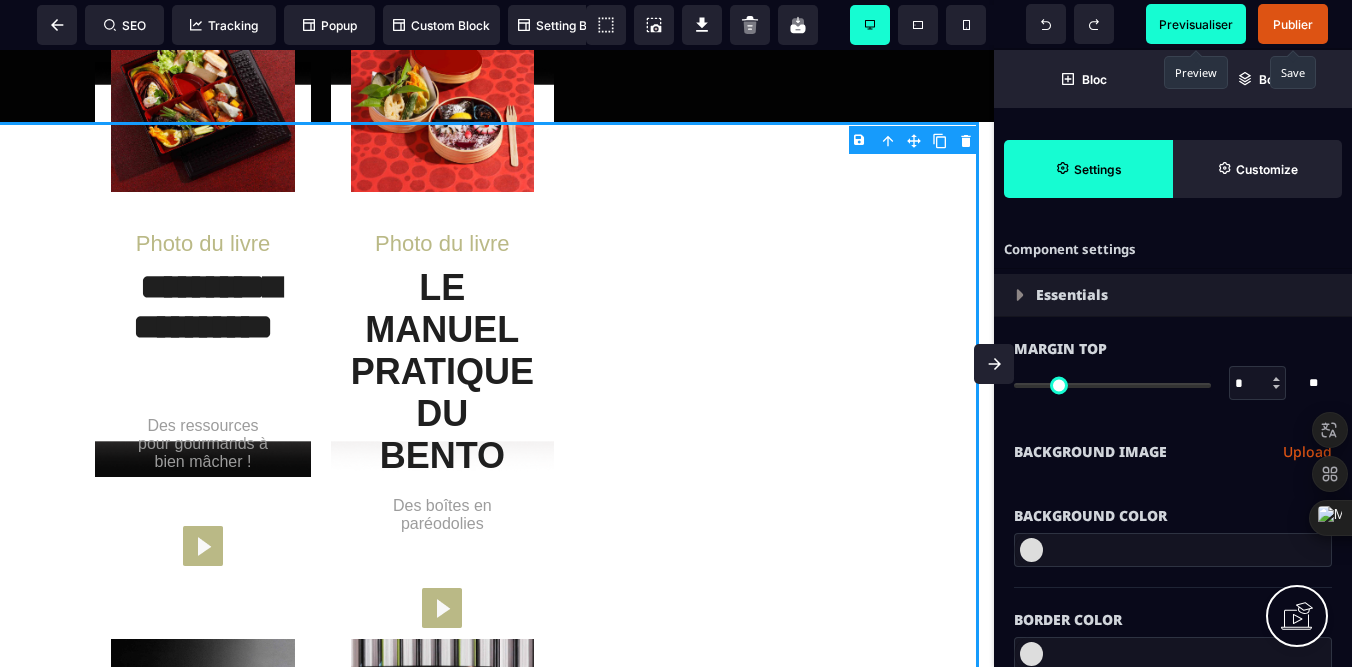 click on "Publier" at bounding box center [1293, 24] 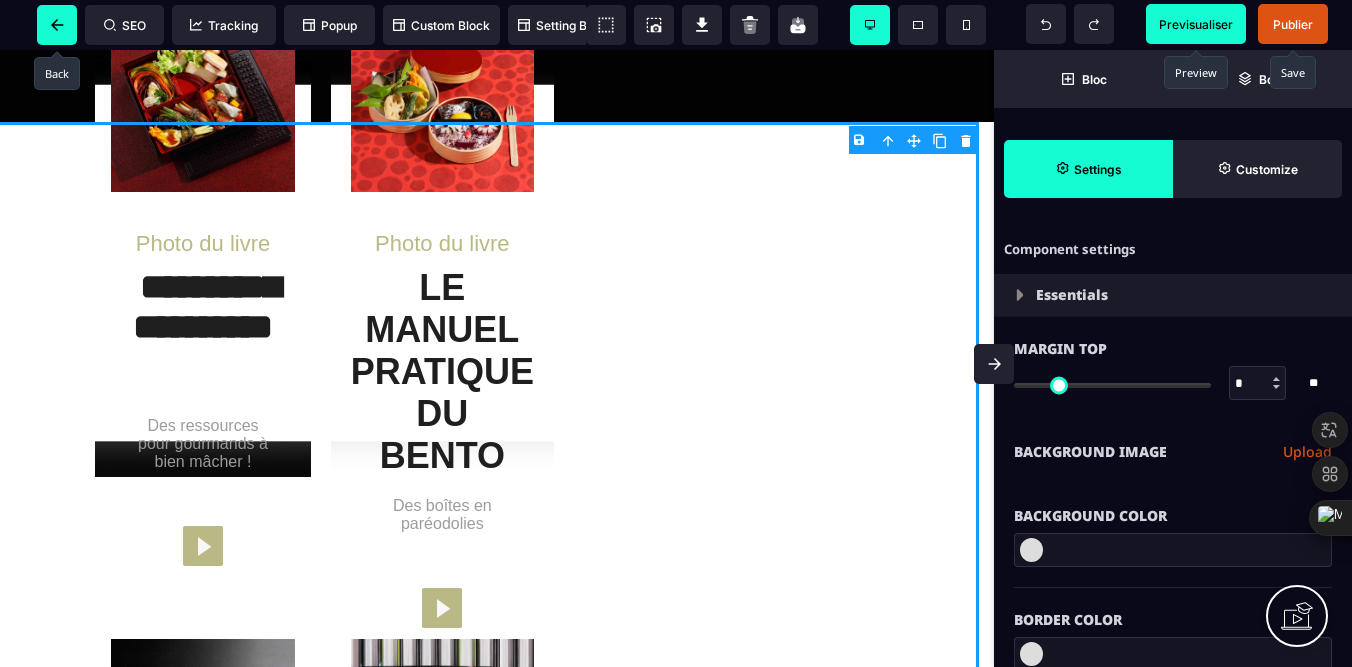 click at bounding box center [57, 25] 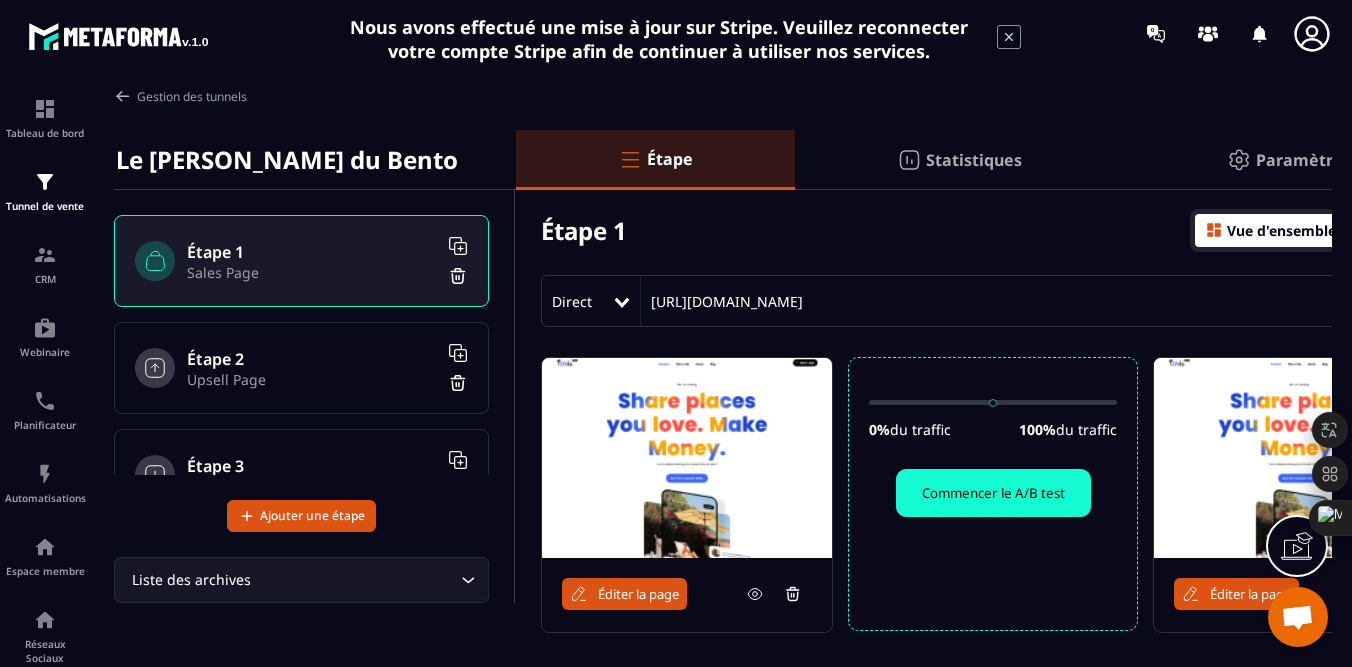 click on "Upsell Page" at bounding box center (312, 379) 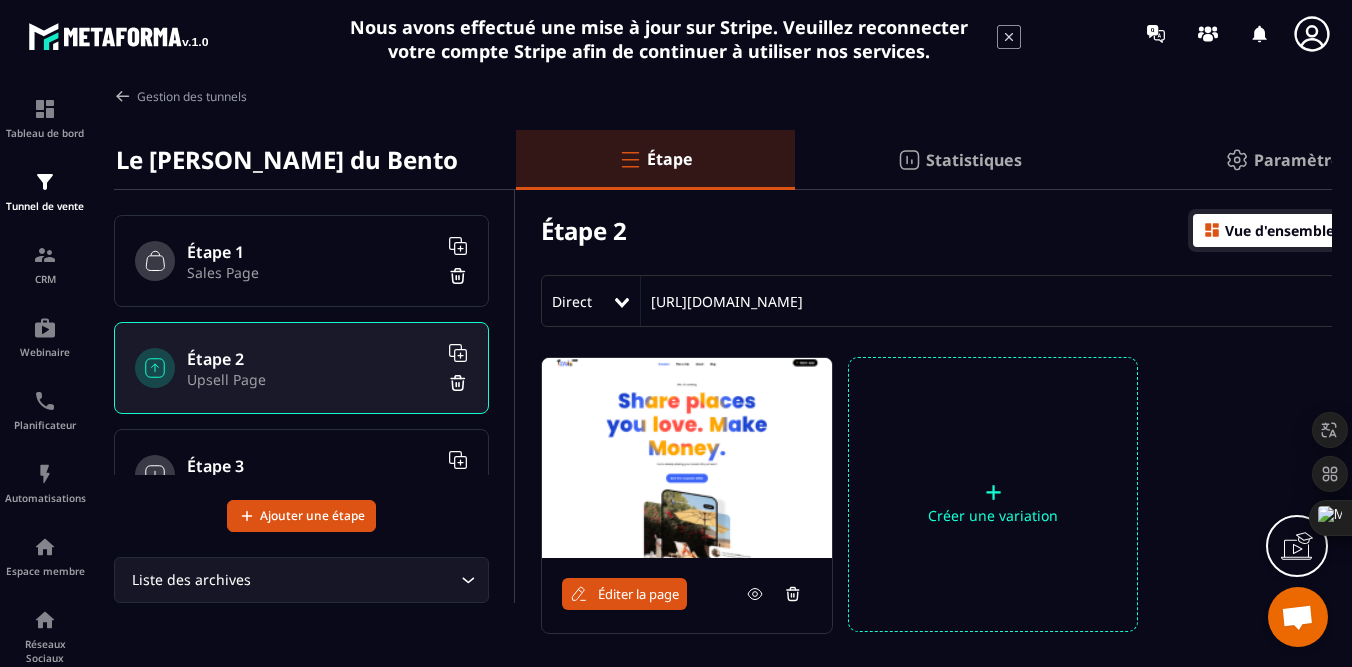 click on "Éditer la page" at bounding box center (638, 594) 